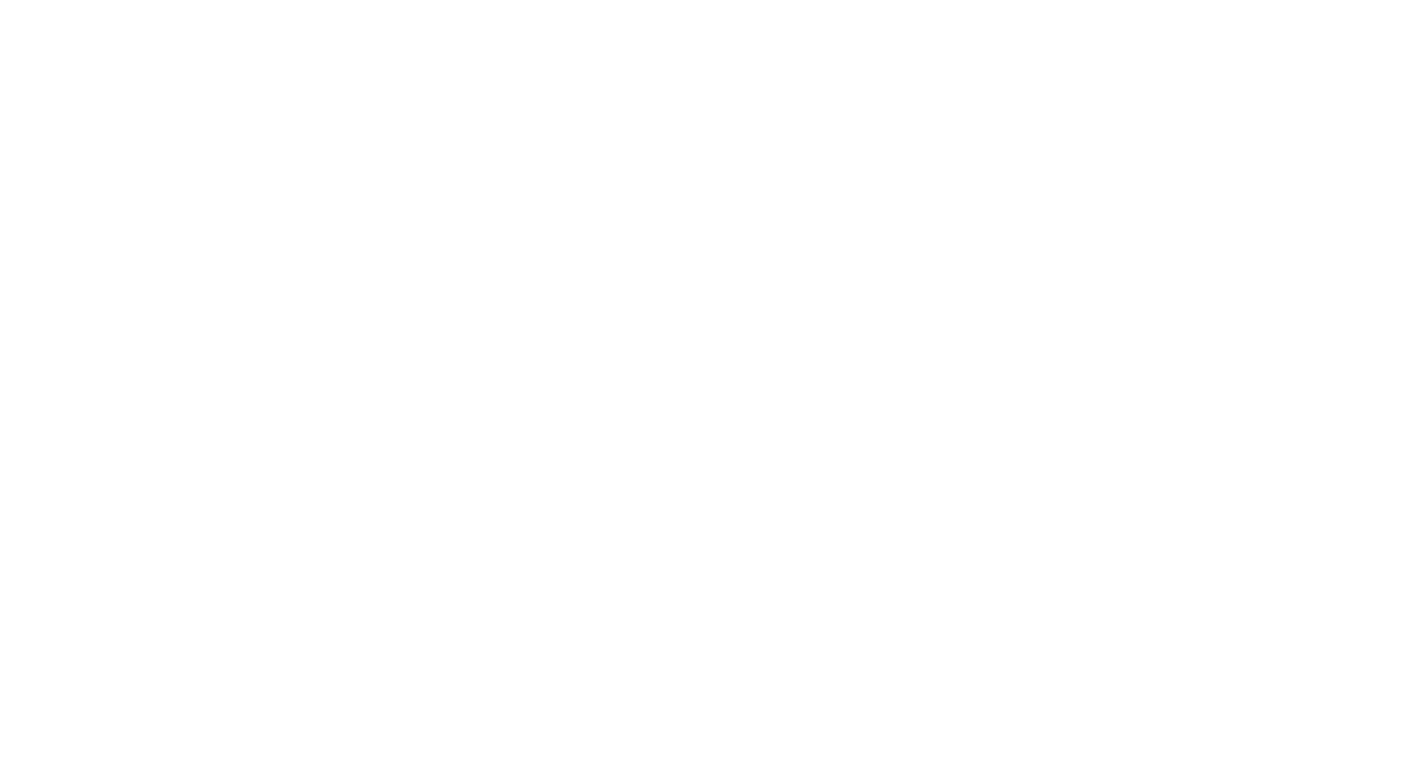 scroll, scrollTop: 0, scrollLeft: 0, axis: both 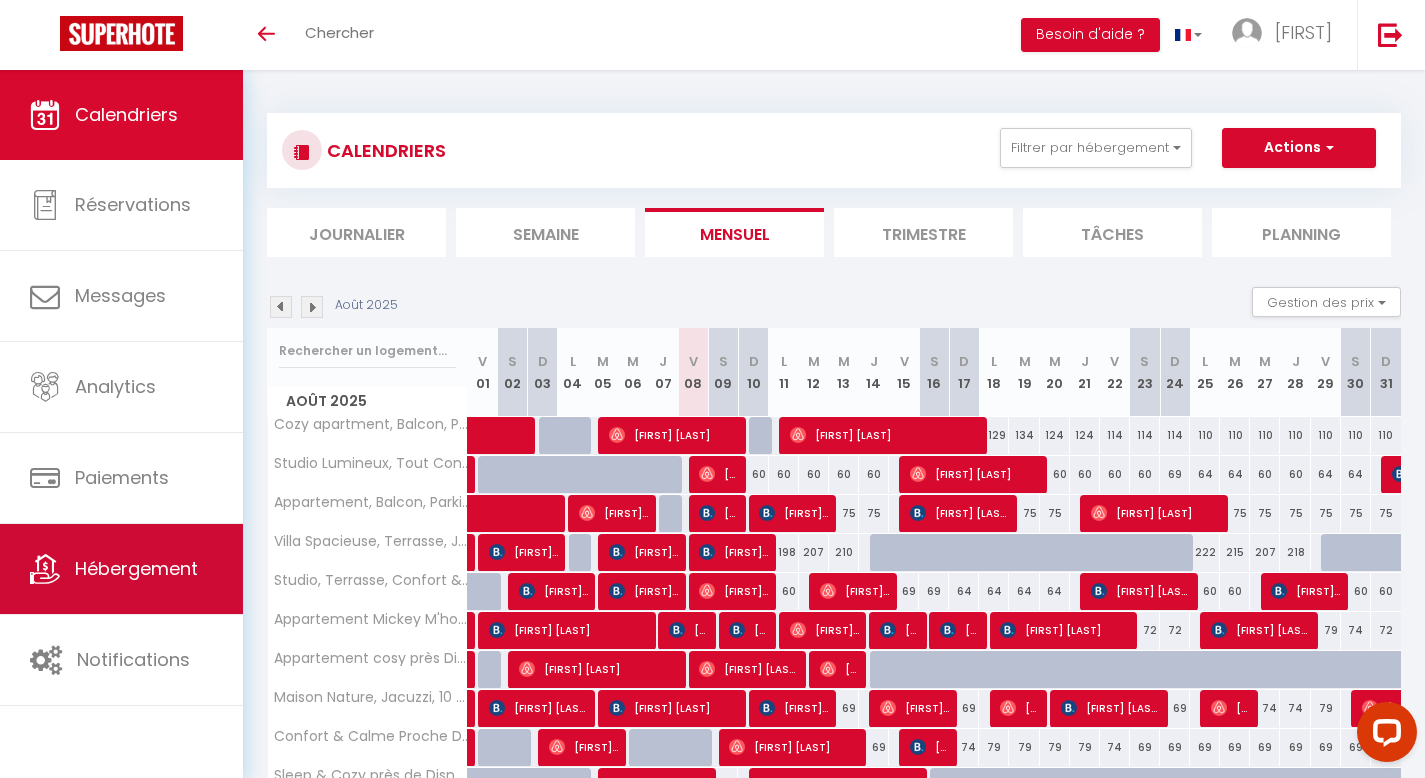 click on "Hébergement" at bounding box center (136, 568) 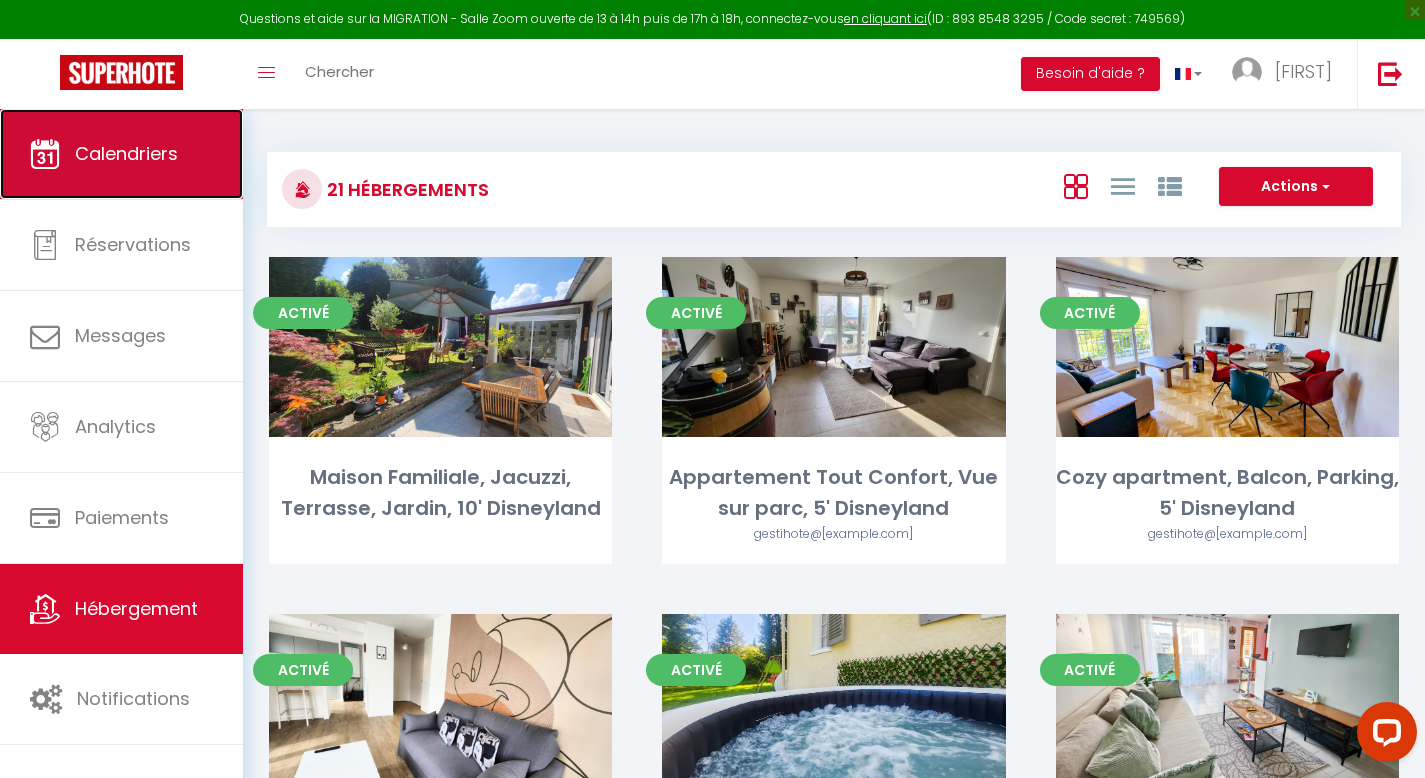 click on "Calendriers" at bounding box center (126, 153) 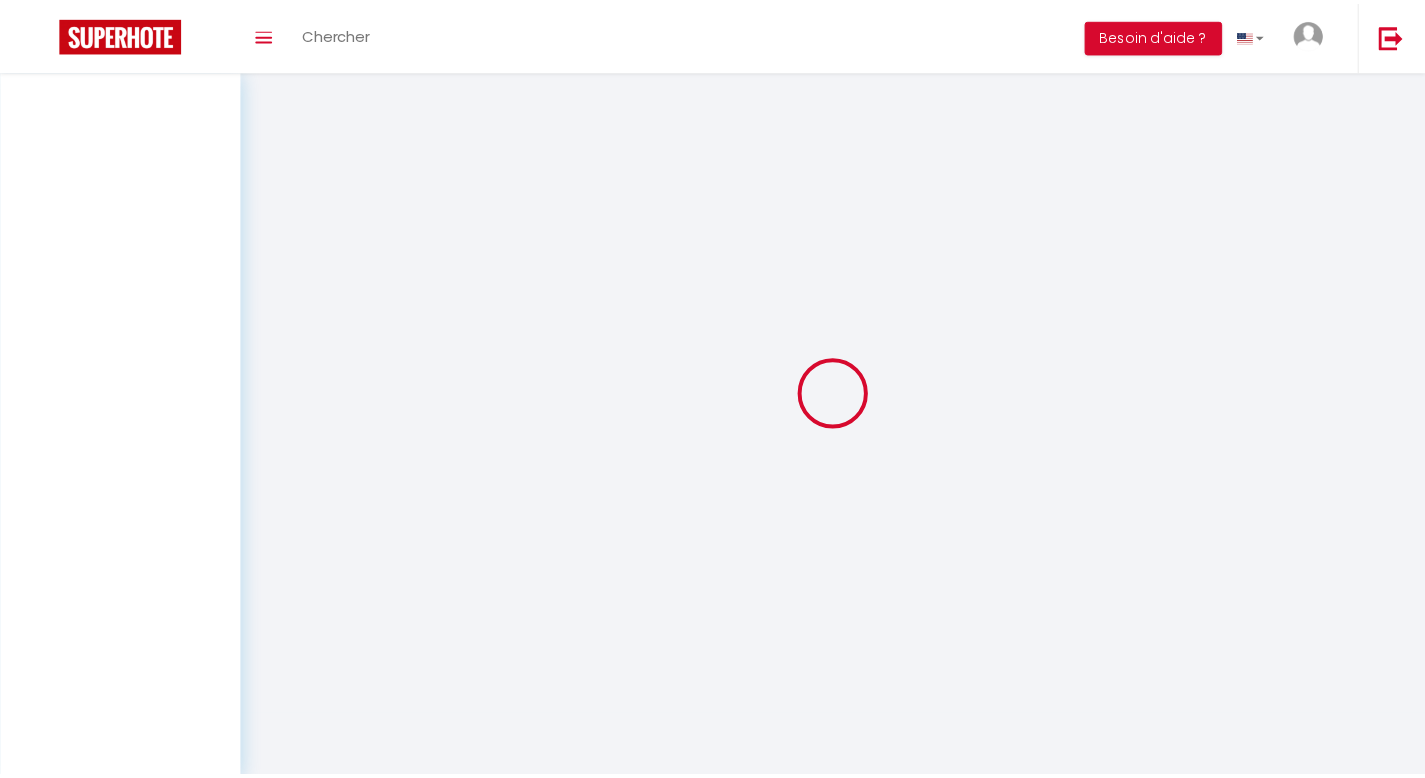 scroll, scrollTop: 0, scrollLeft: 0, axis: both 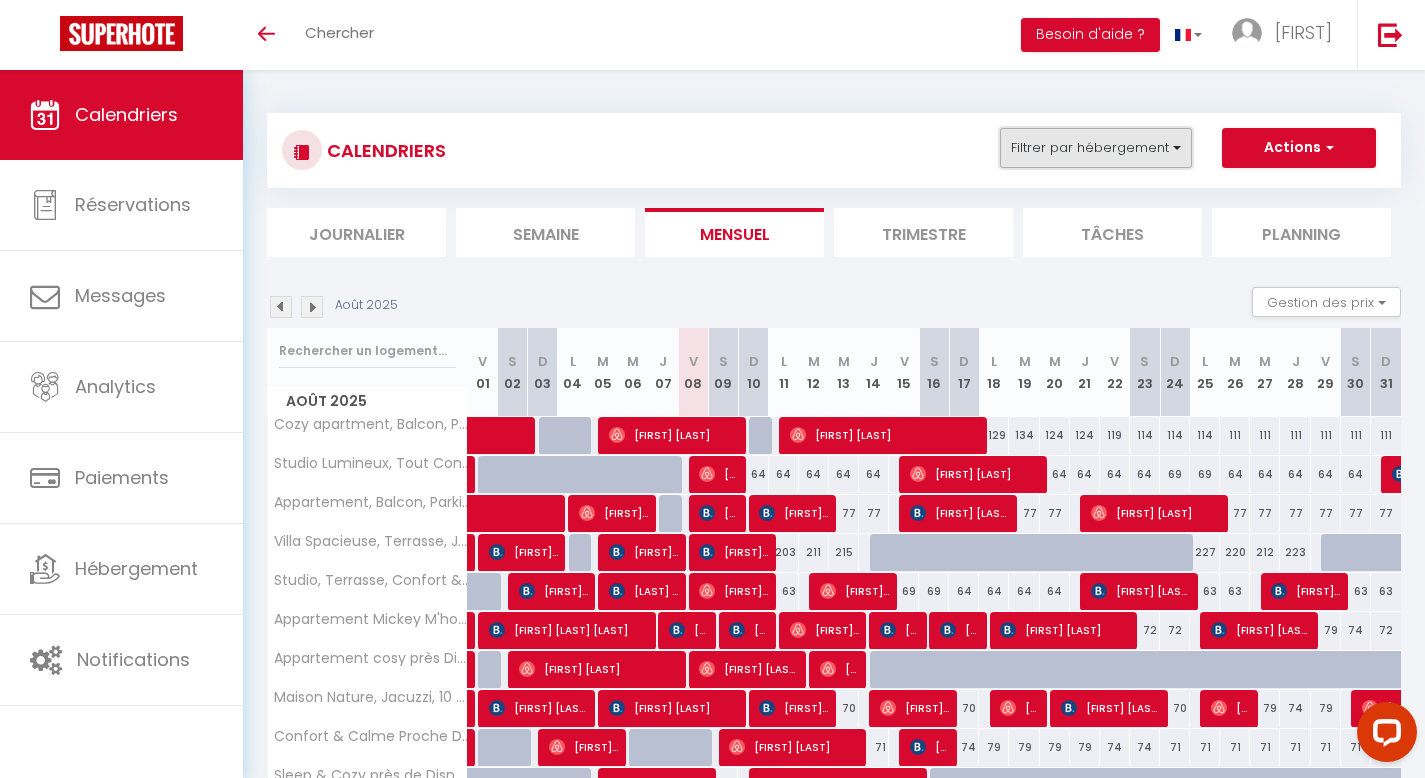 click on "Filtrer par hébergement" at bounding box center [1096, 148] 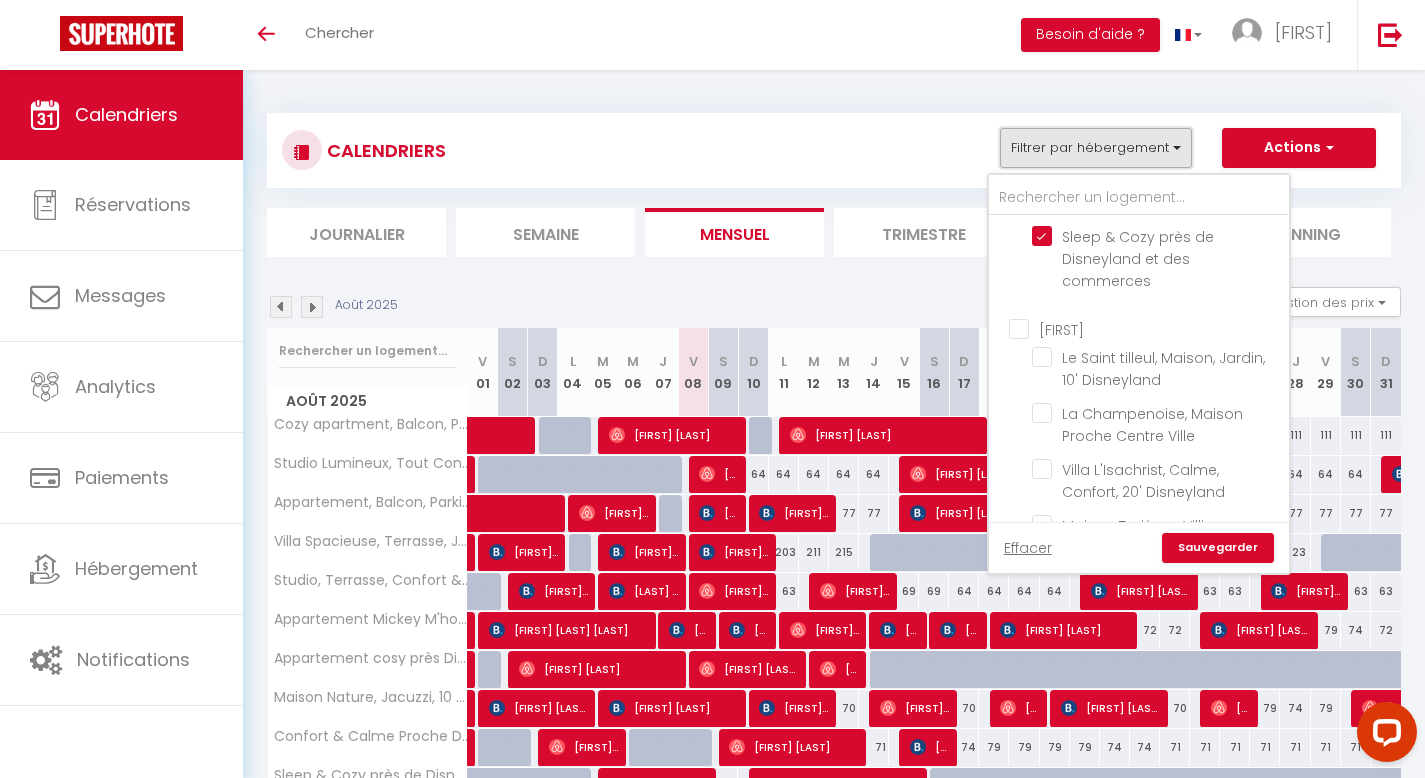 scroll, scrollTop: 896, scrollLeft: 0, axis: vertical 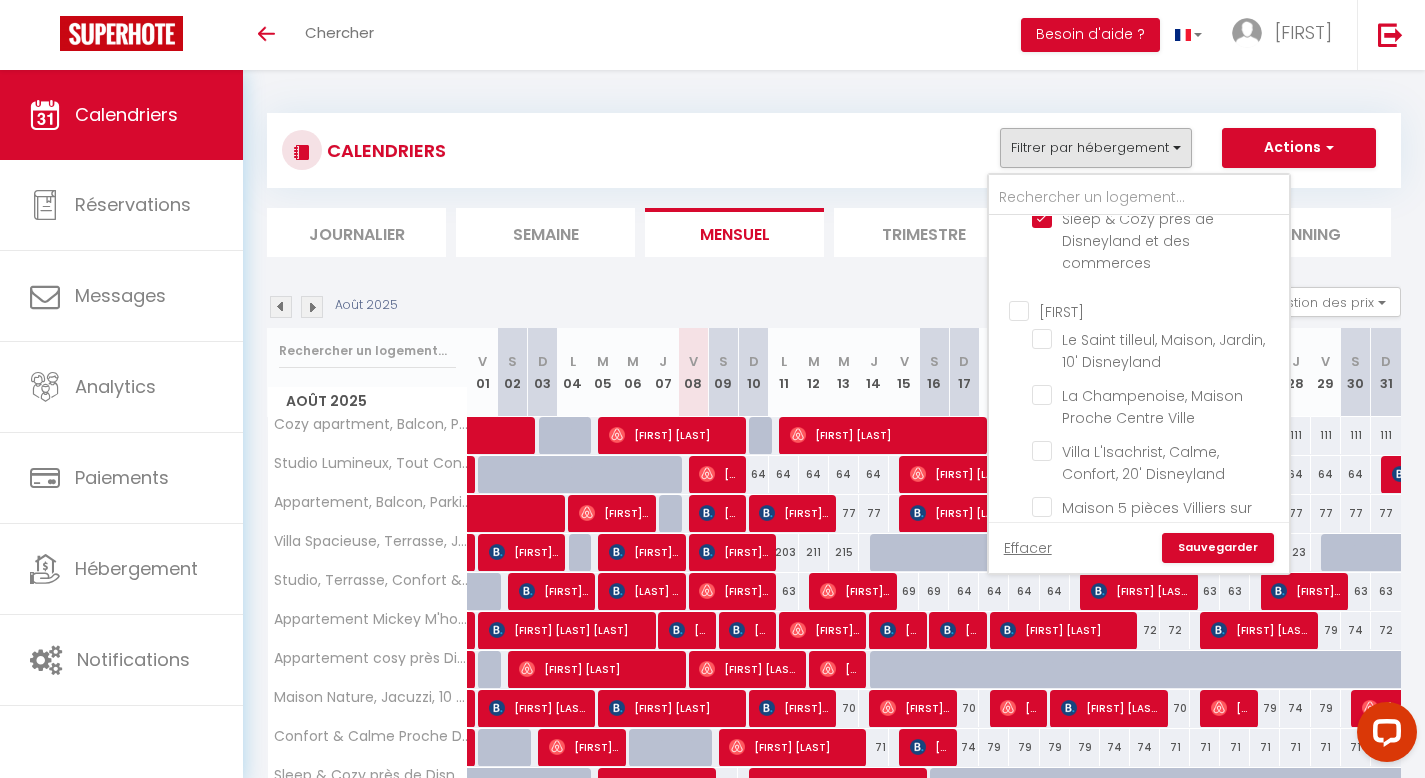 click on "JULIEN" at bounding box center (1159, 310) 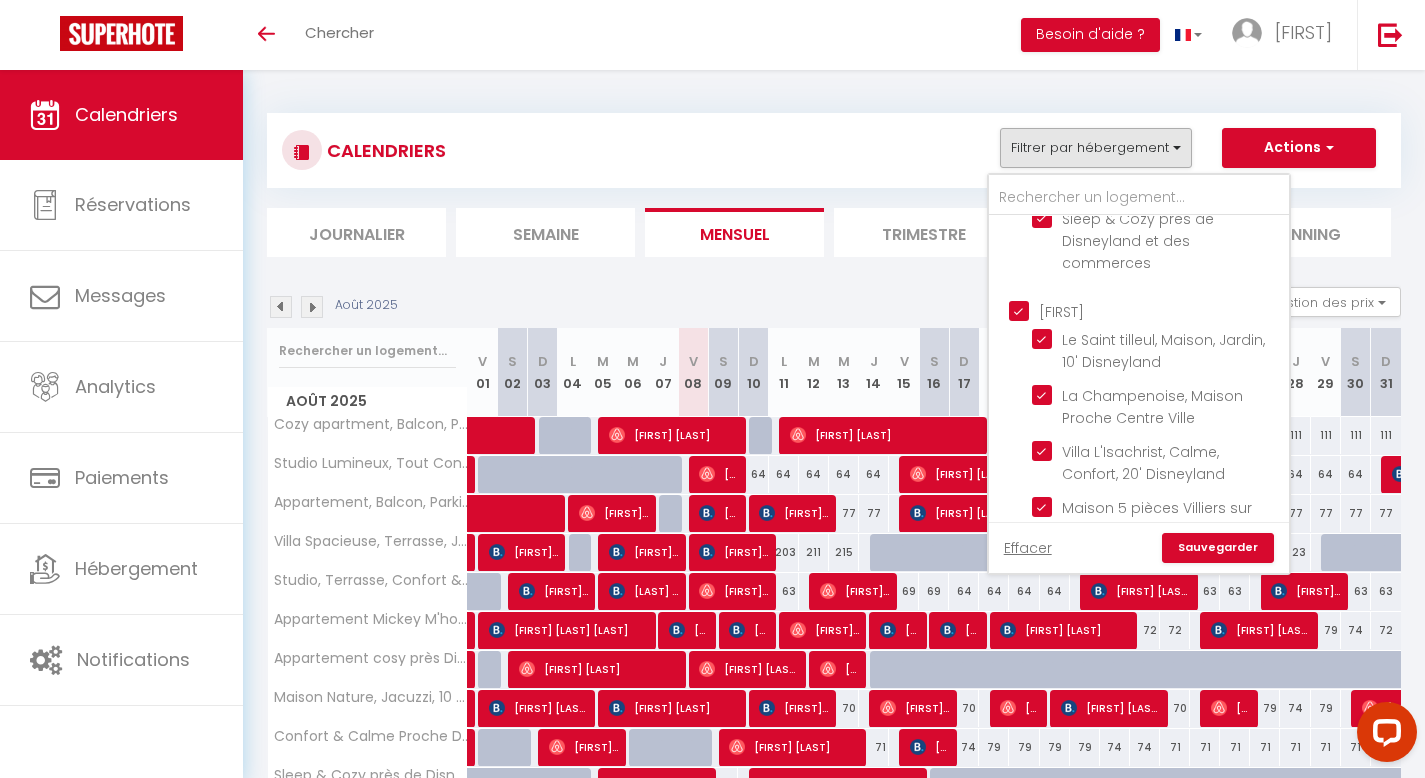 checkbox on "false" 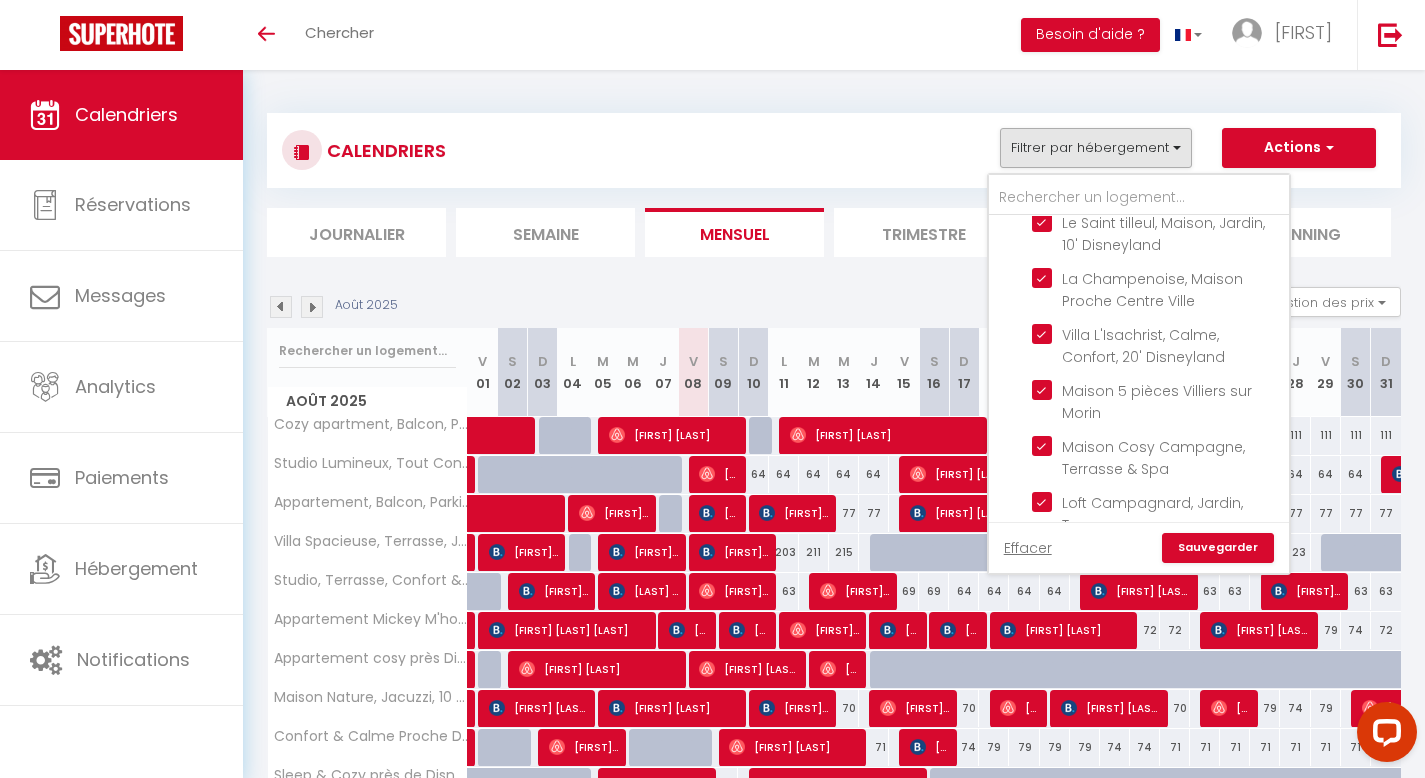 scroll, scrollTop: 1064, scrollLeft: 0, axis: vertical 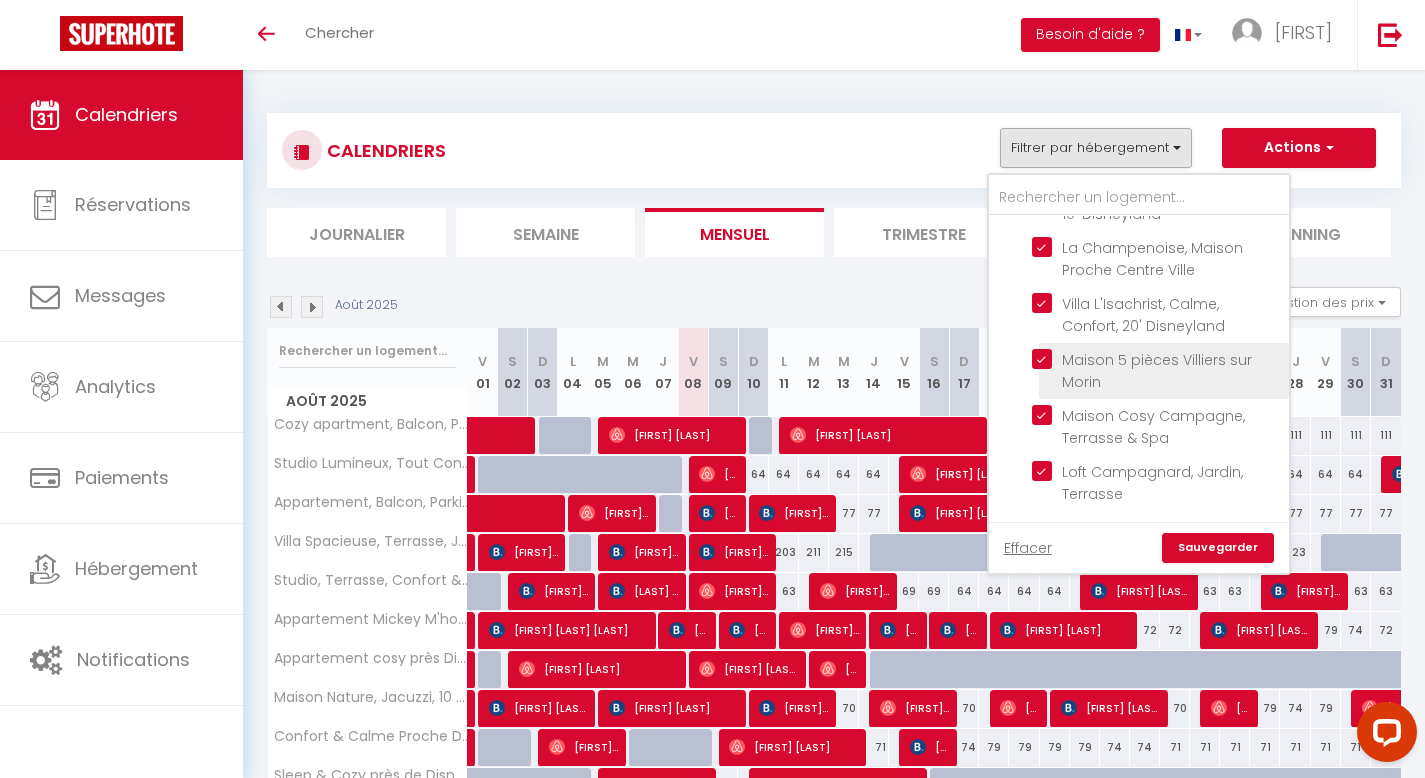 click on "Maison 5 pièces Villiers sur Morin" at bounding box center (1157, 359) 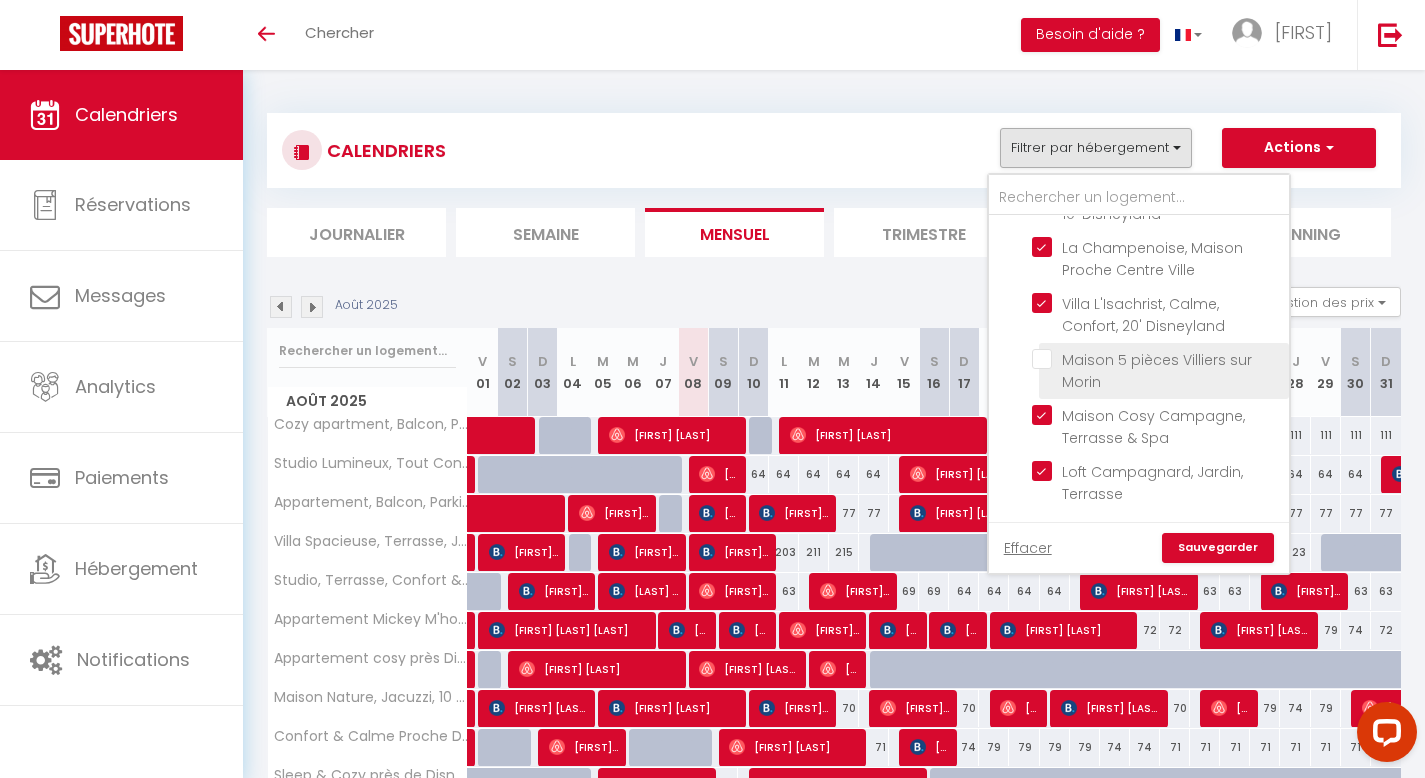 checkbox on "false" 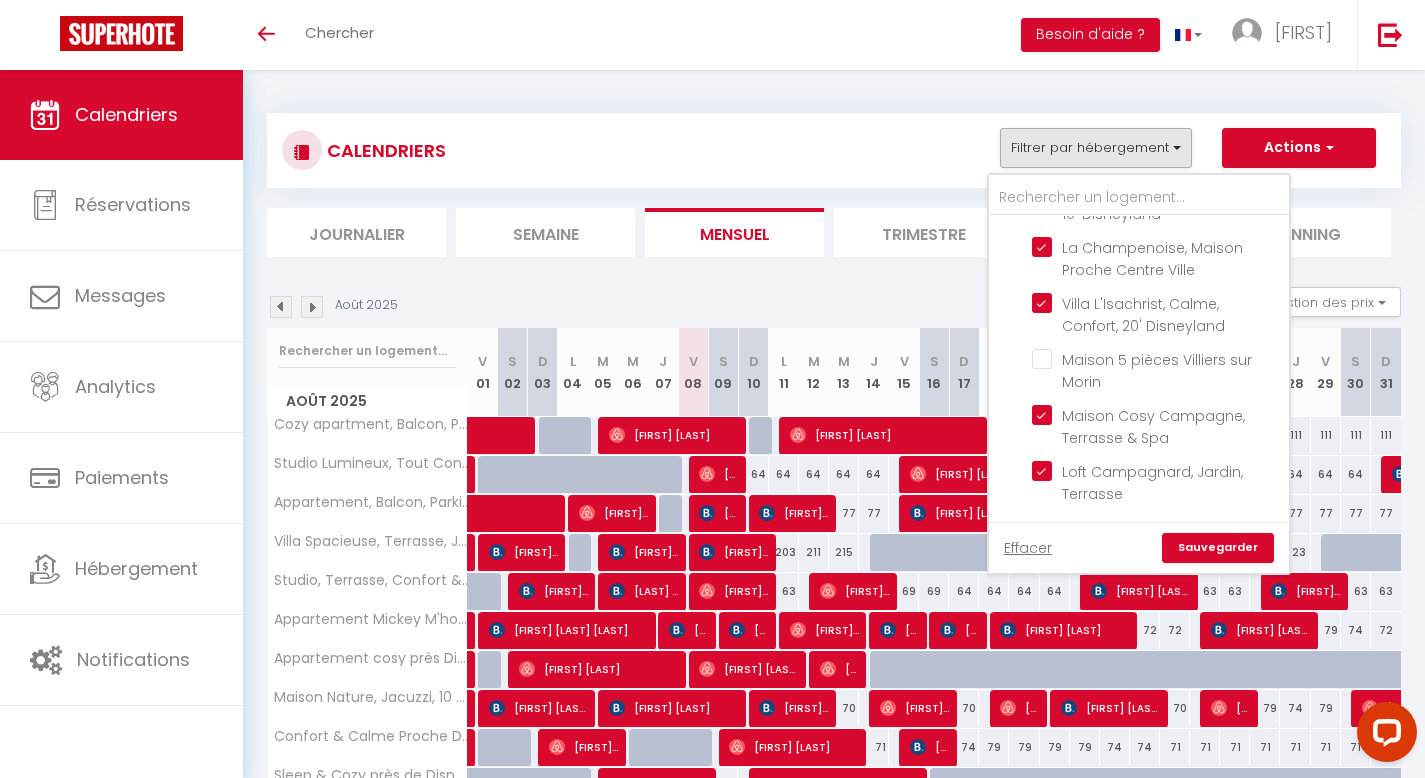 click on "Sauvegarder" at bounding box center [1218, 548] 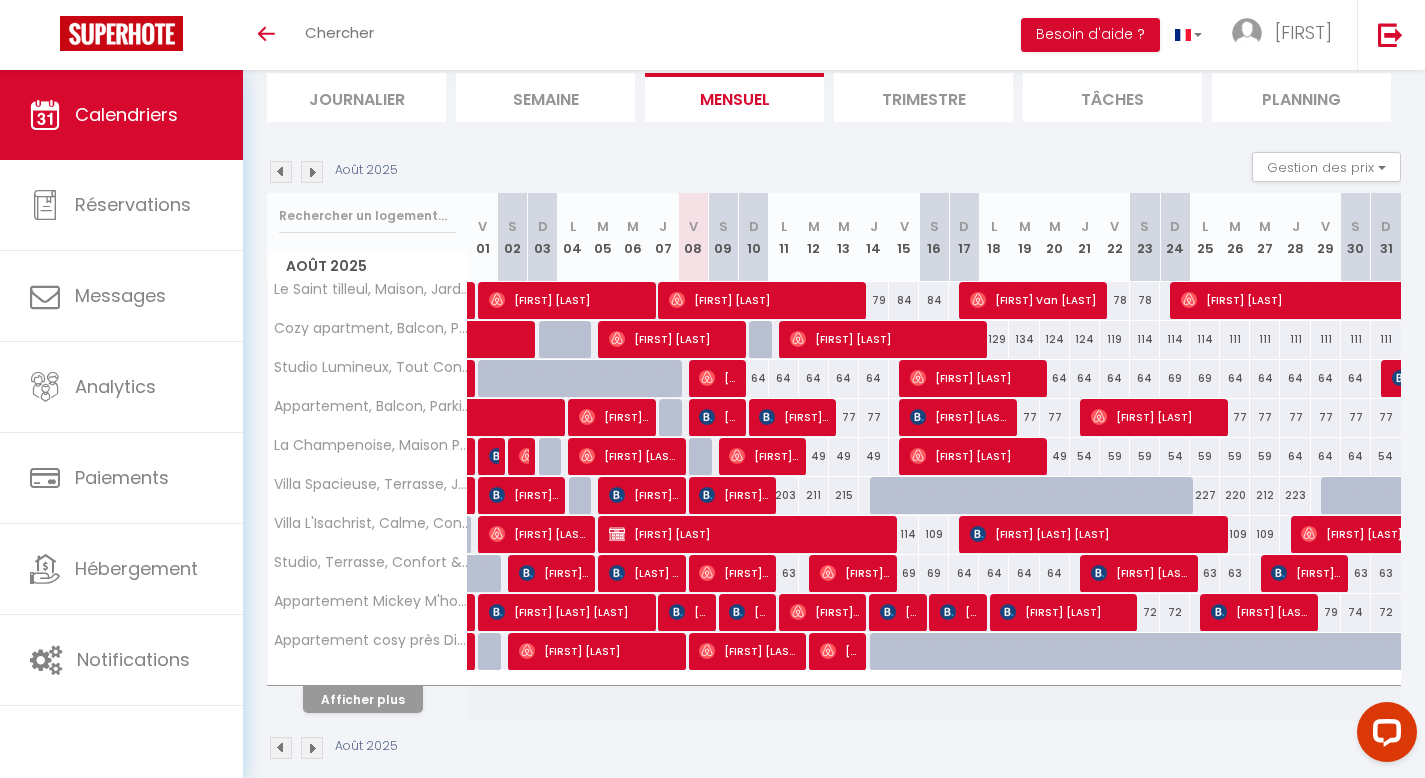 scroll, scrollTop: 137, scrollLeft: 0, axis: vertical 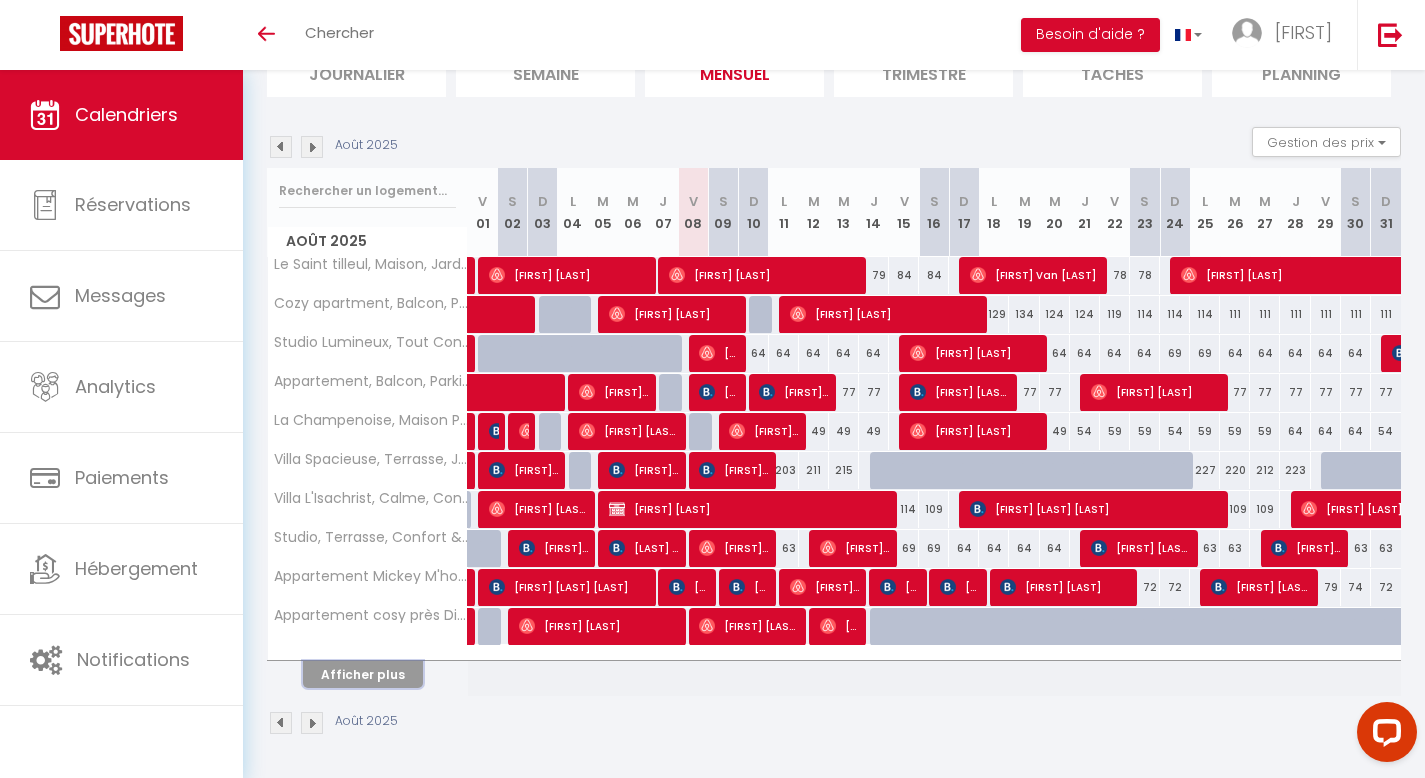 click on "Afficher plus" at bounding box center [363, 674] 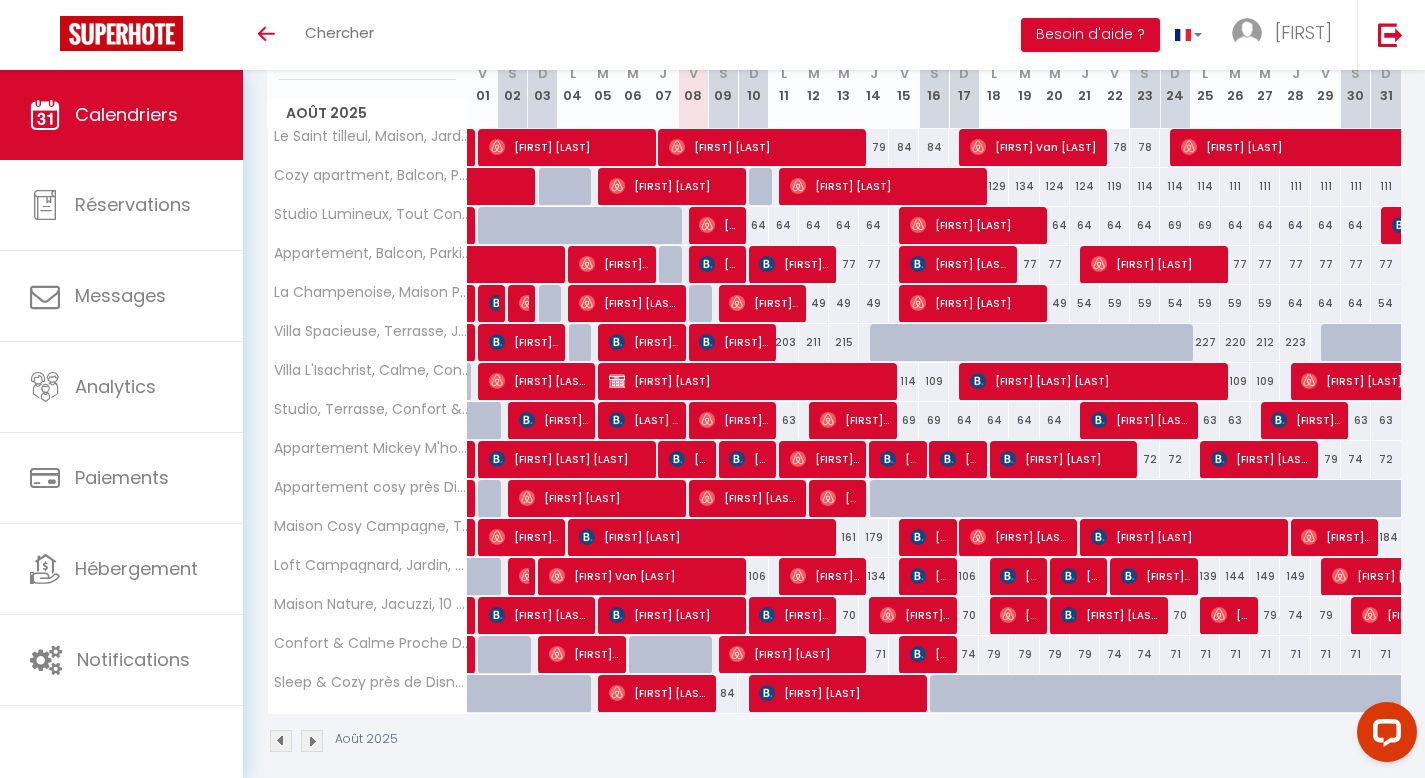 scroll, scrollTop: 289, scrollLeft: 0, axis: vertical 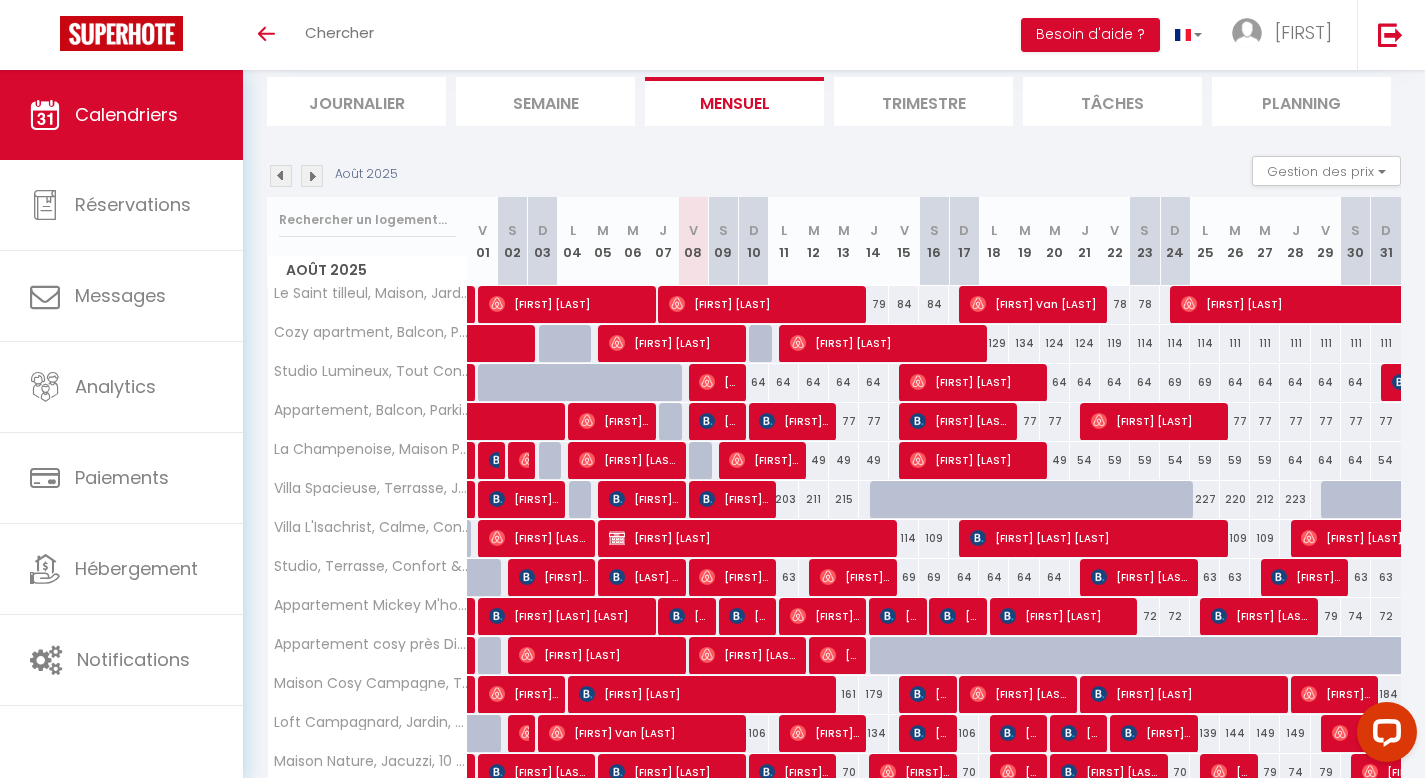 click at bounding box center [312, 176] 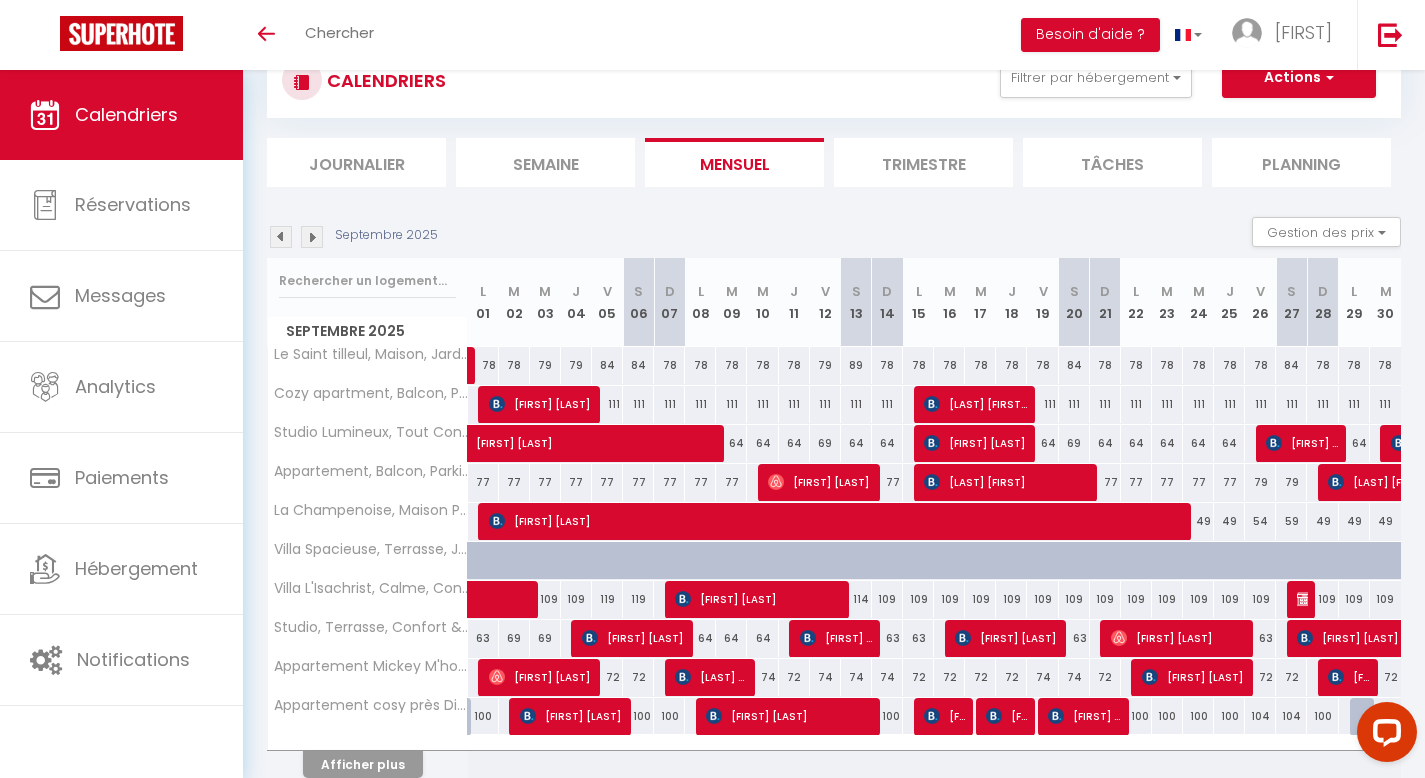 scroll, scrollTop: 131, scrollLeft: 0, axis: vertical 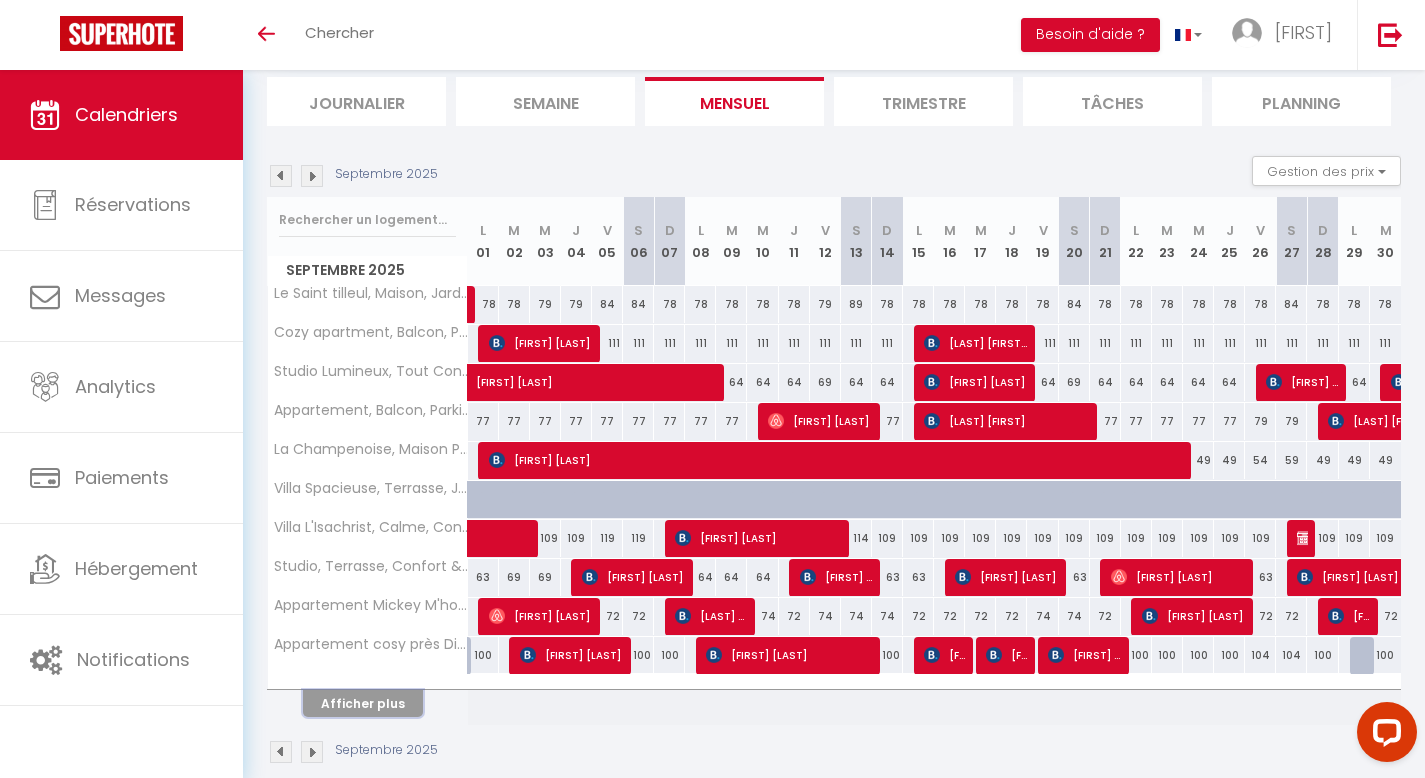 click on "Afficher plus" at bounding box center [363, 703] 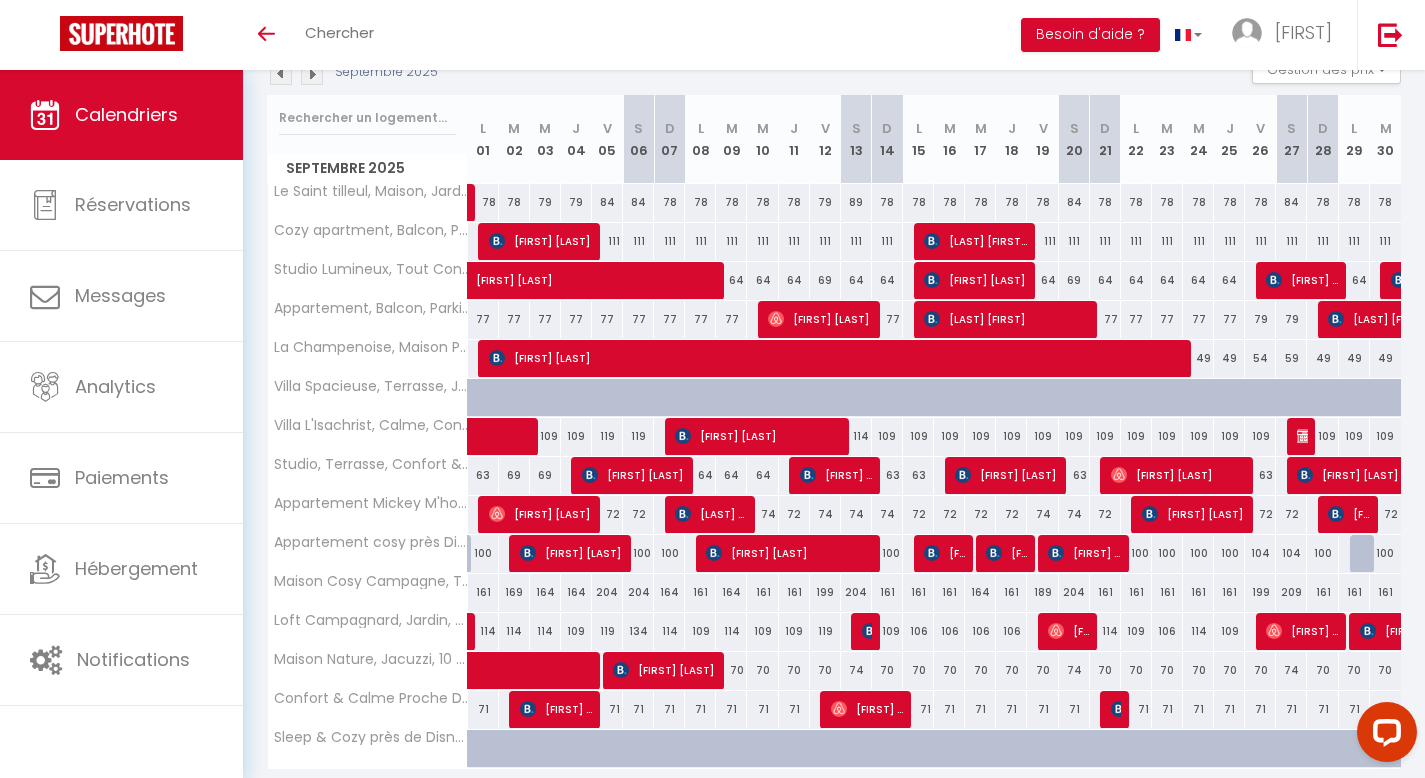 scroll, scrollTop: 247, scrollLeft: 0, axis: vertical 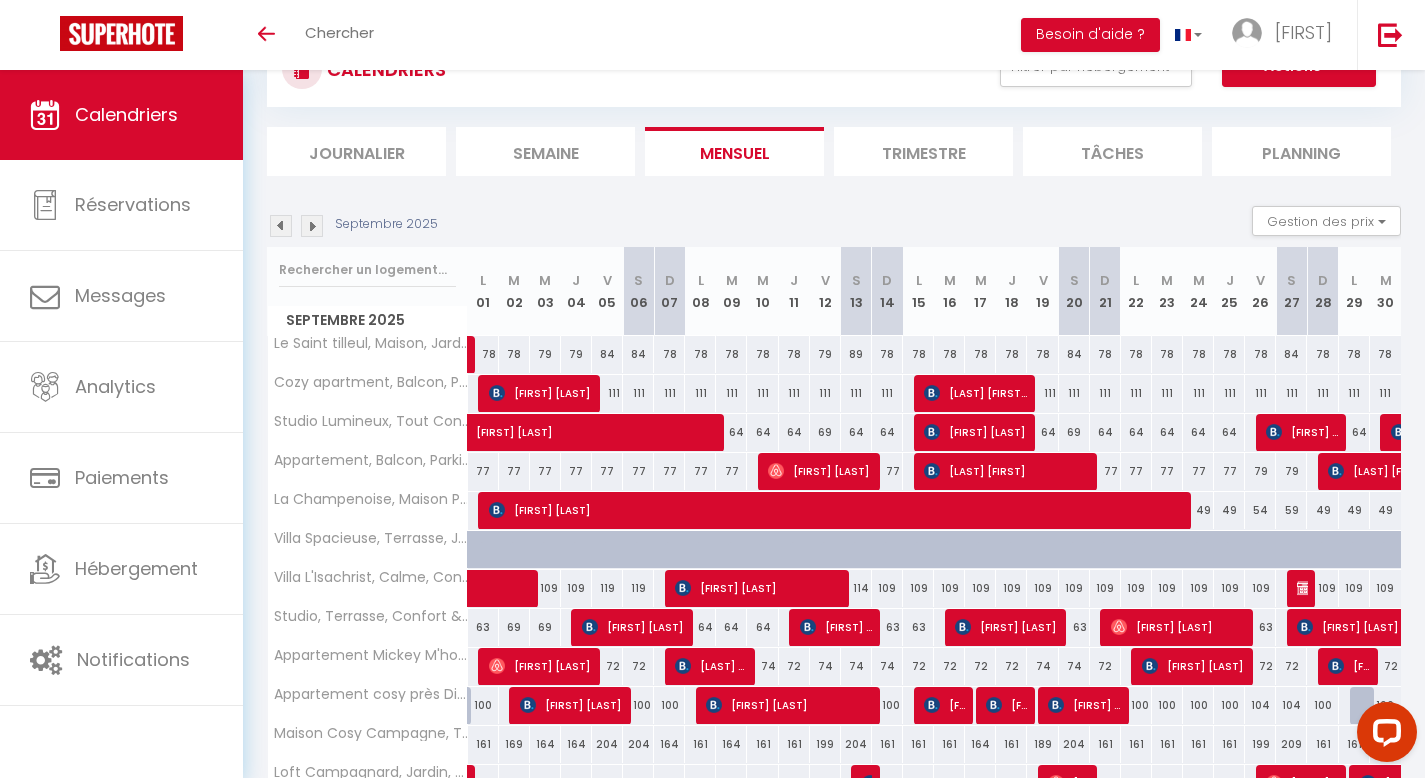 click at bounding box center [281, 226] 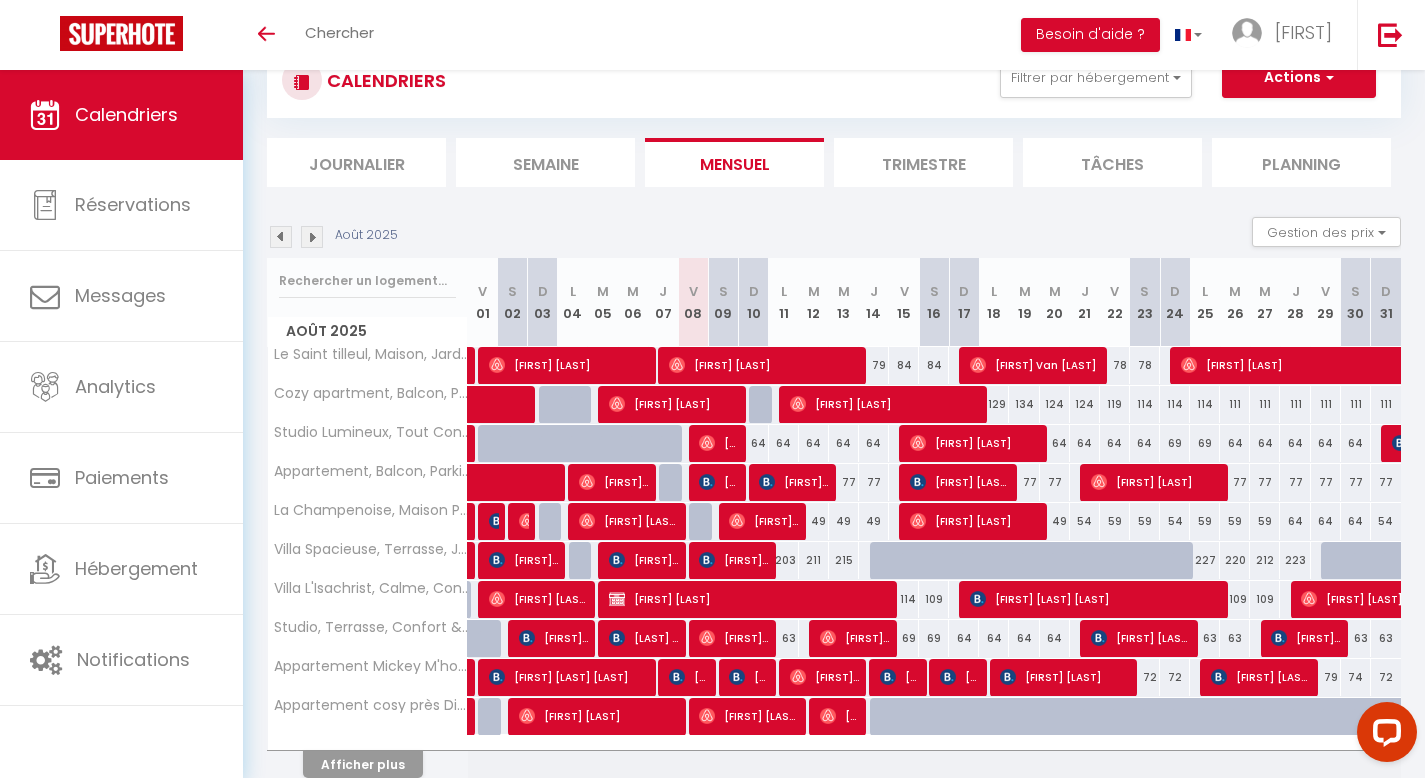 scroll, scrollTop: 81, scrollLeft: 0, axis: vertical 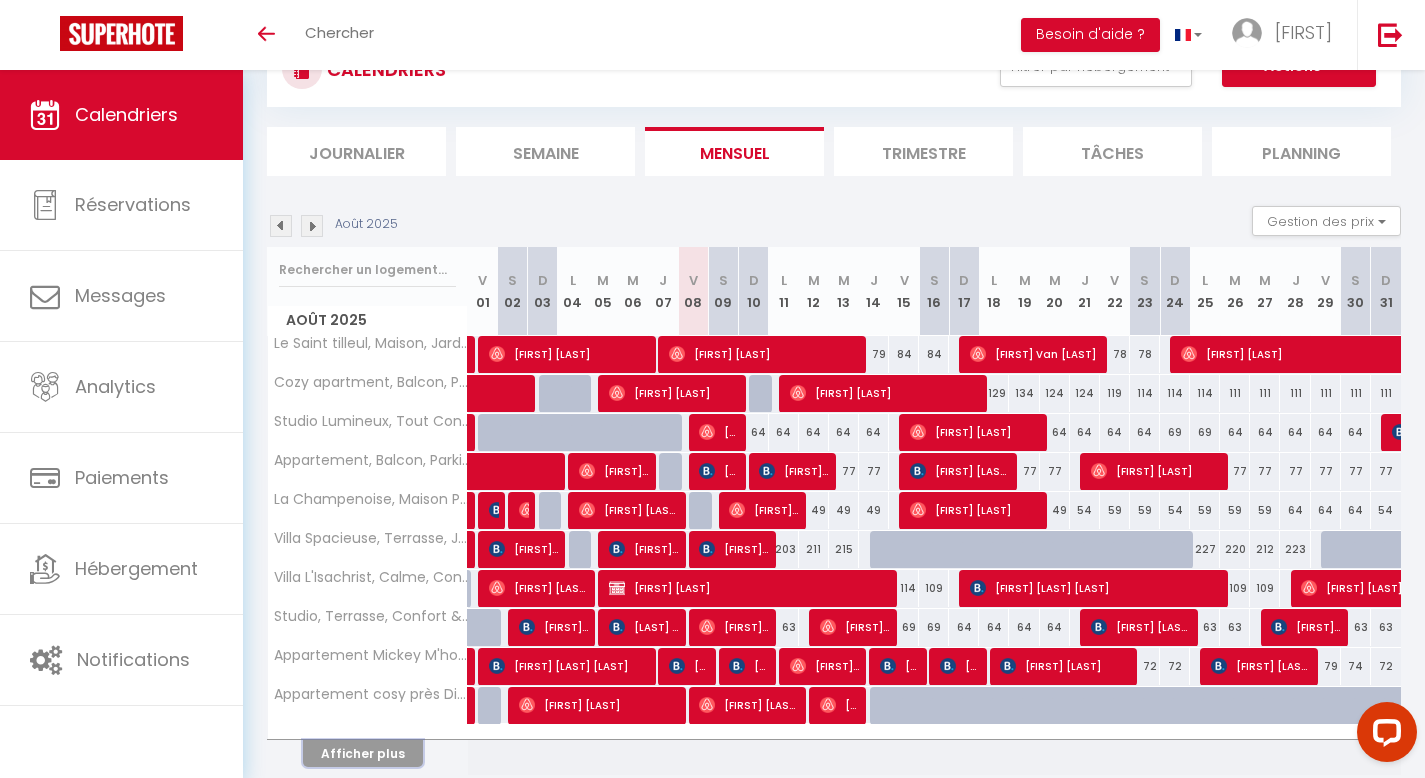 click on "Afficher plus" at bounding box center [363, 753] 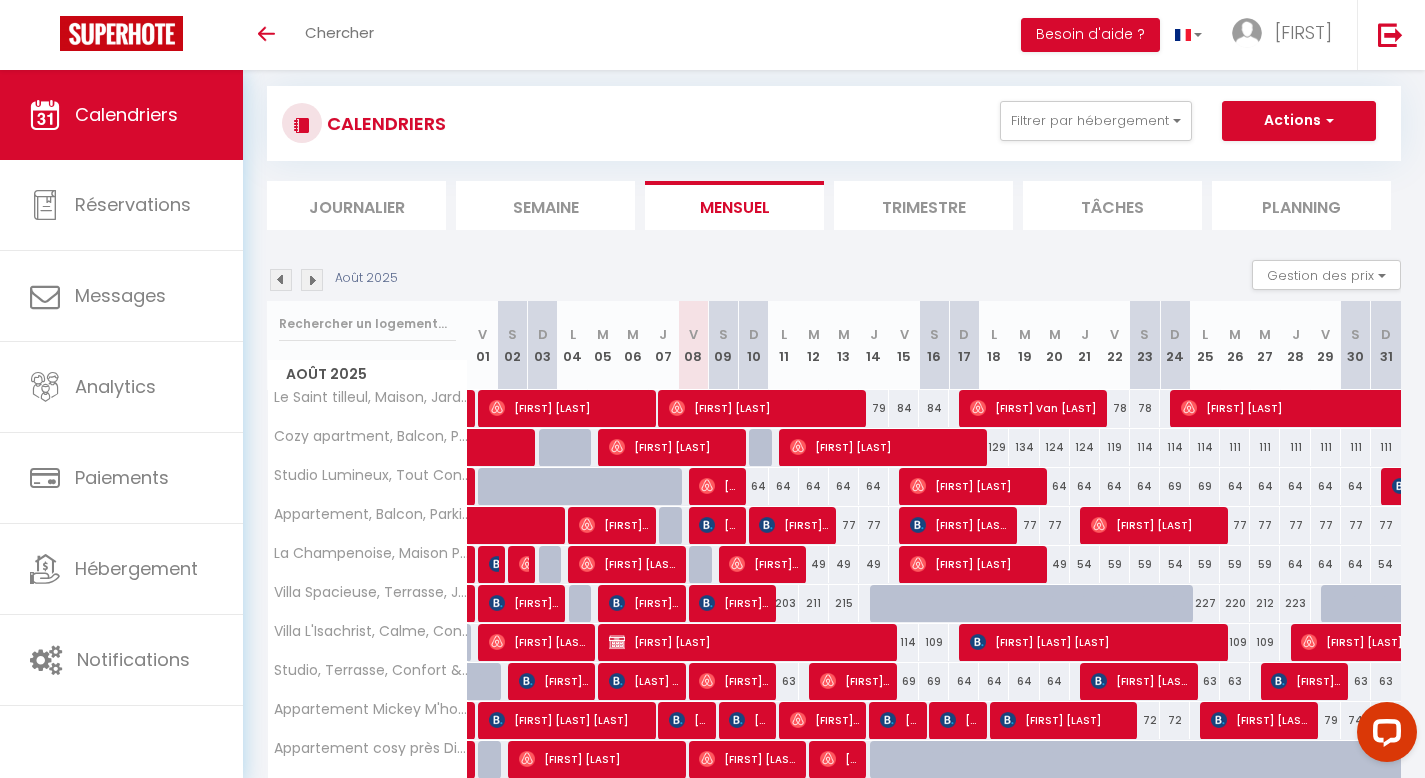 scroll, scrollTop: 15, scrollLeft: 0, axis: vertical 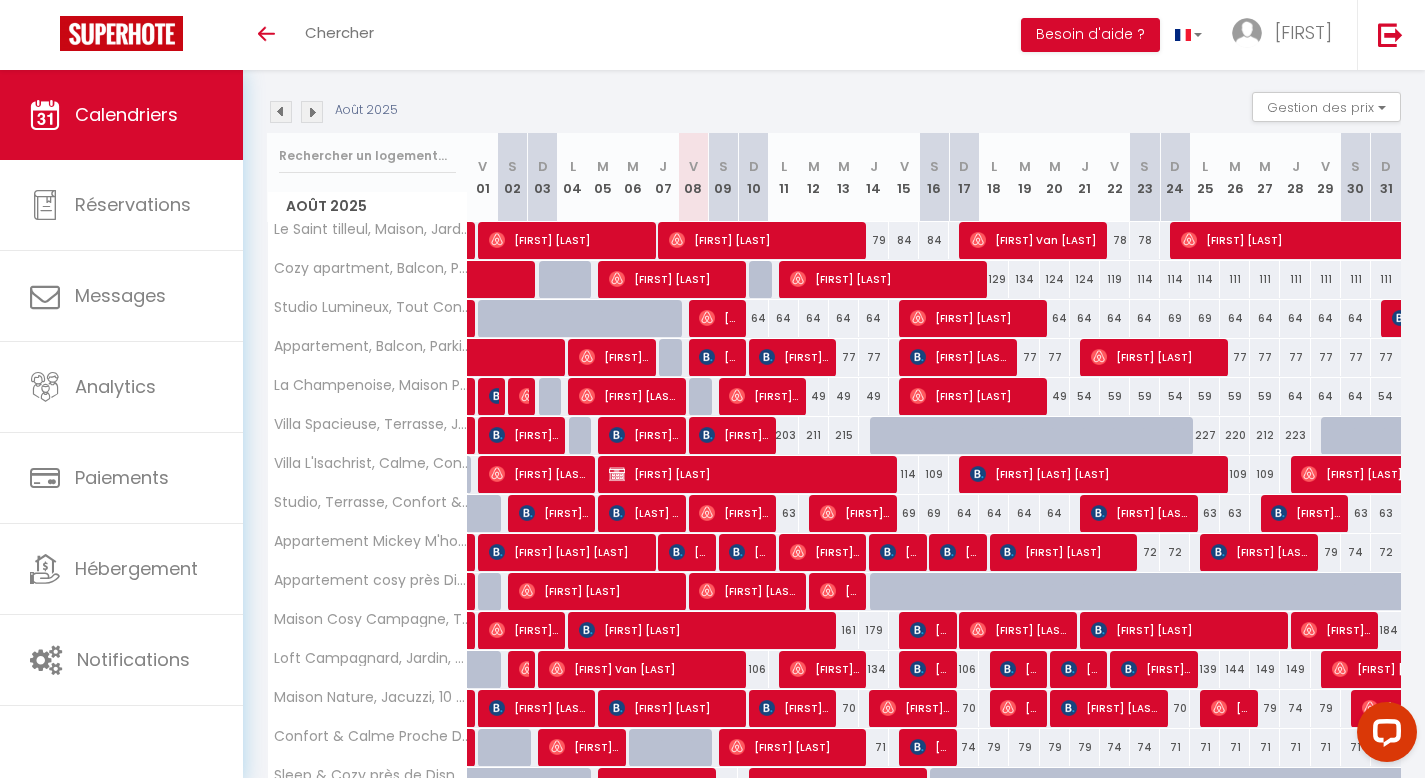 click at bounding box center (312, 112) 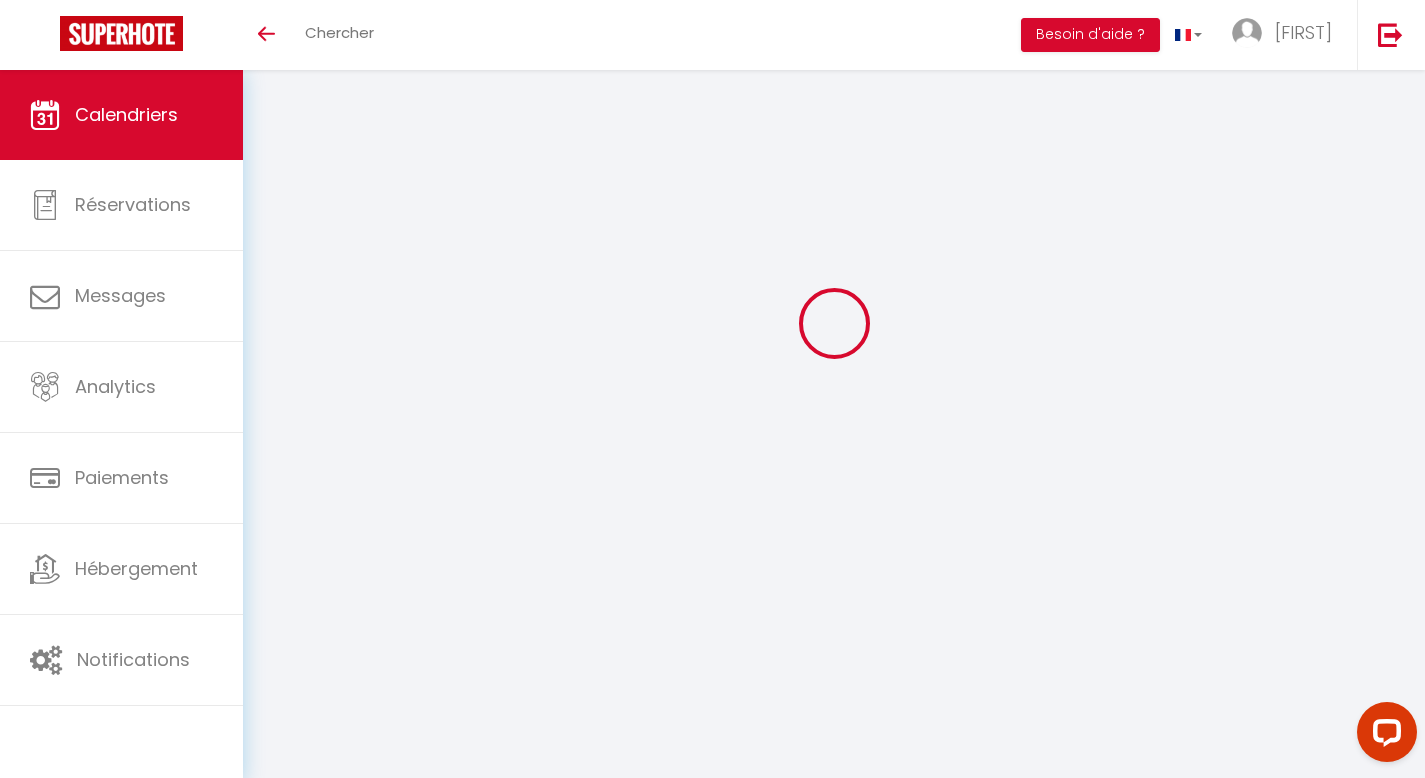 scroll, scrollTop: 160, scrollLeft: 0, axis: vertical 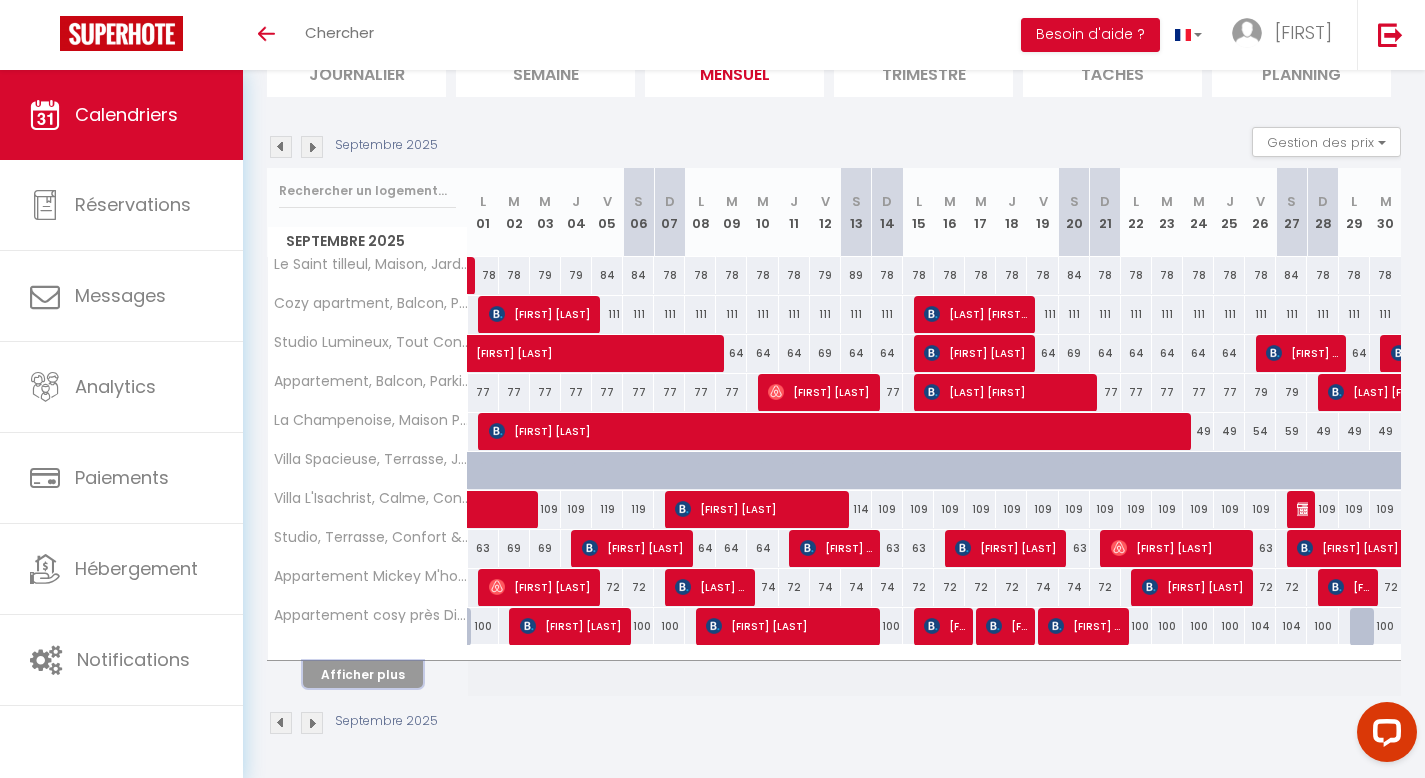 click on "Afficher plus" at bounding box center (363, 674) 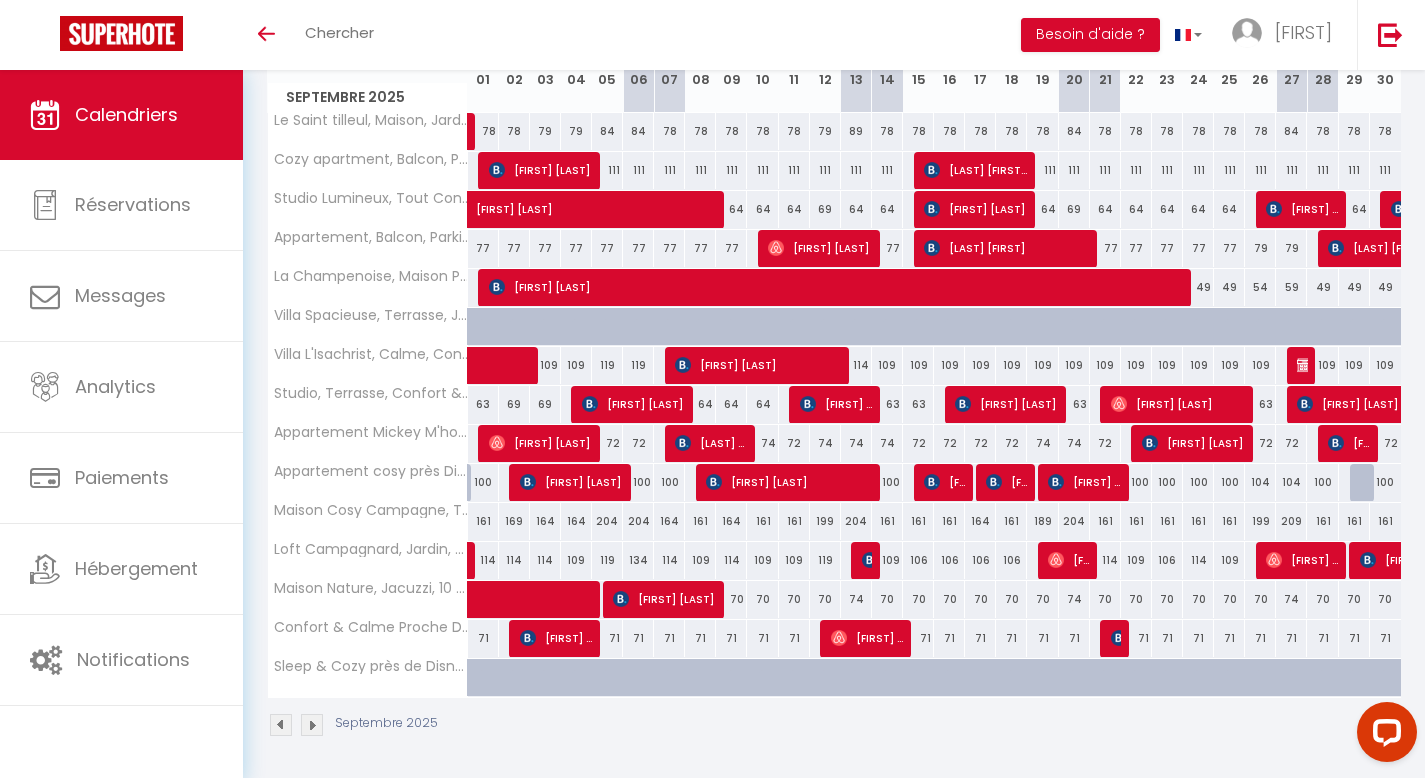 scroll, scrollTop: 306, scrollLeft: 0, axis: vertical 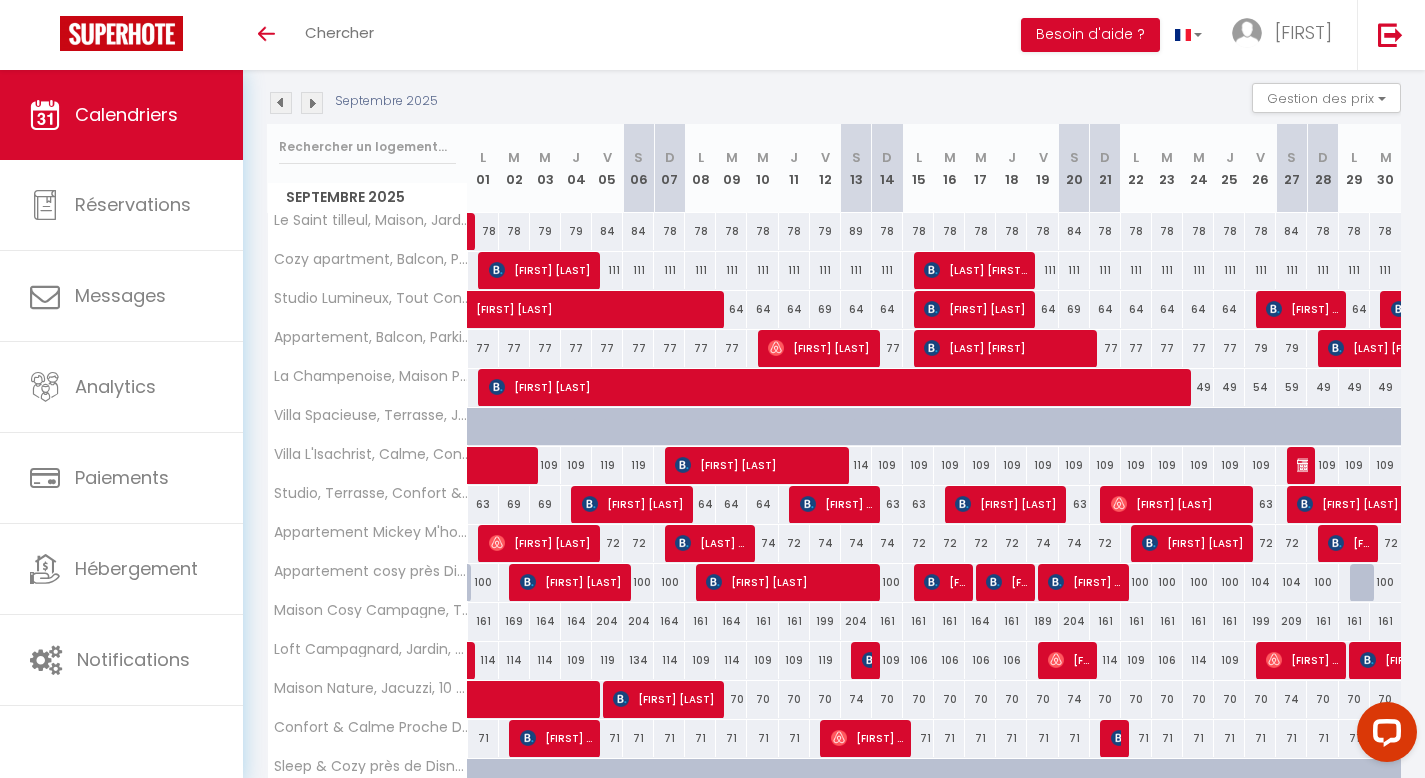 click at bounding box center [281, 103] 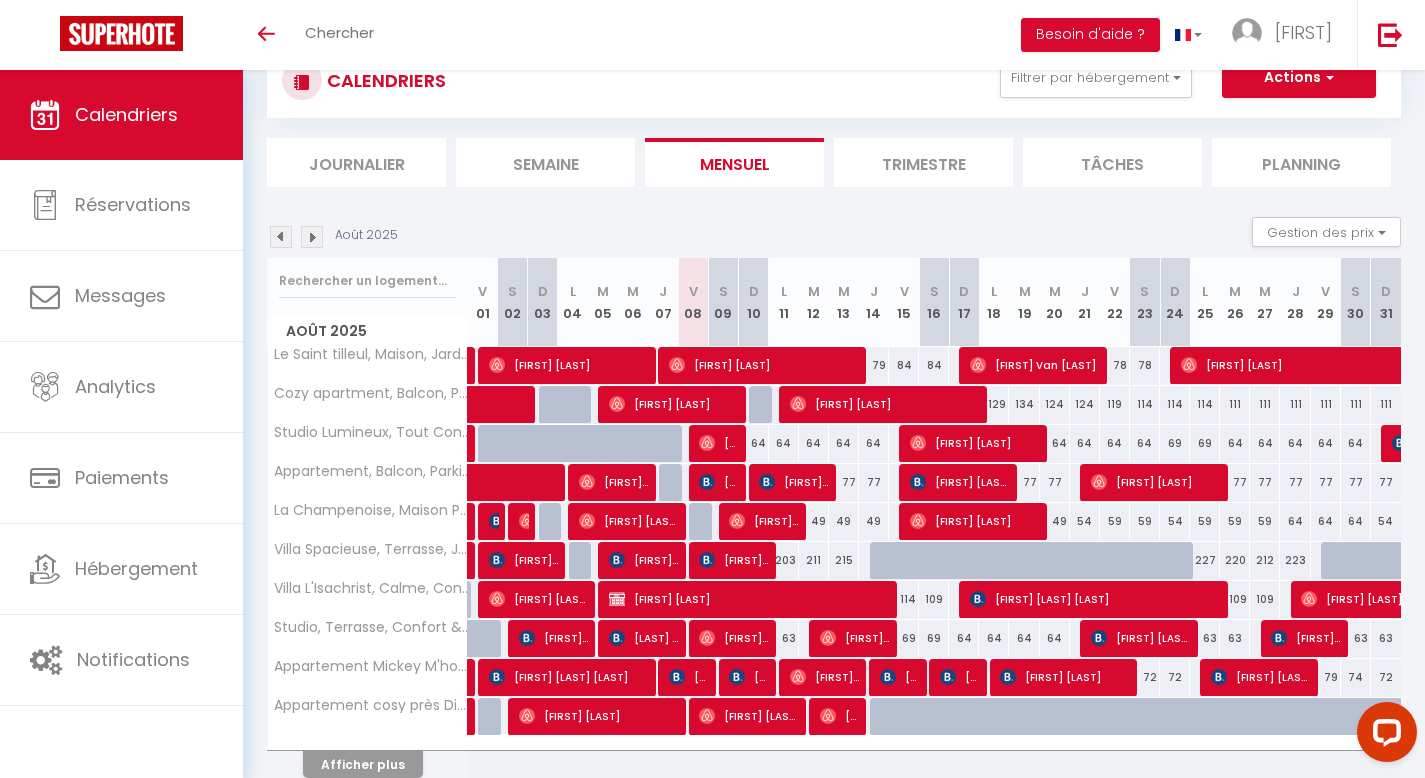 scroll, scrollTop: 160, scrollLeft: 0, axis: vertical 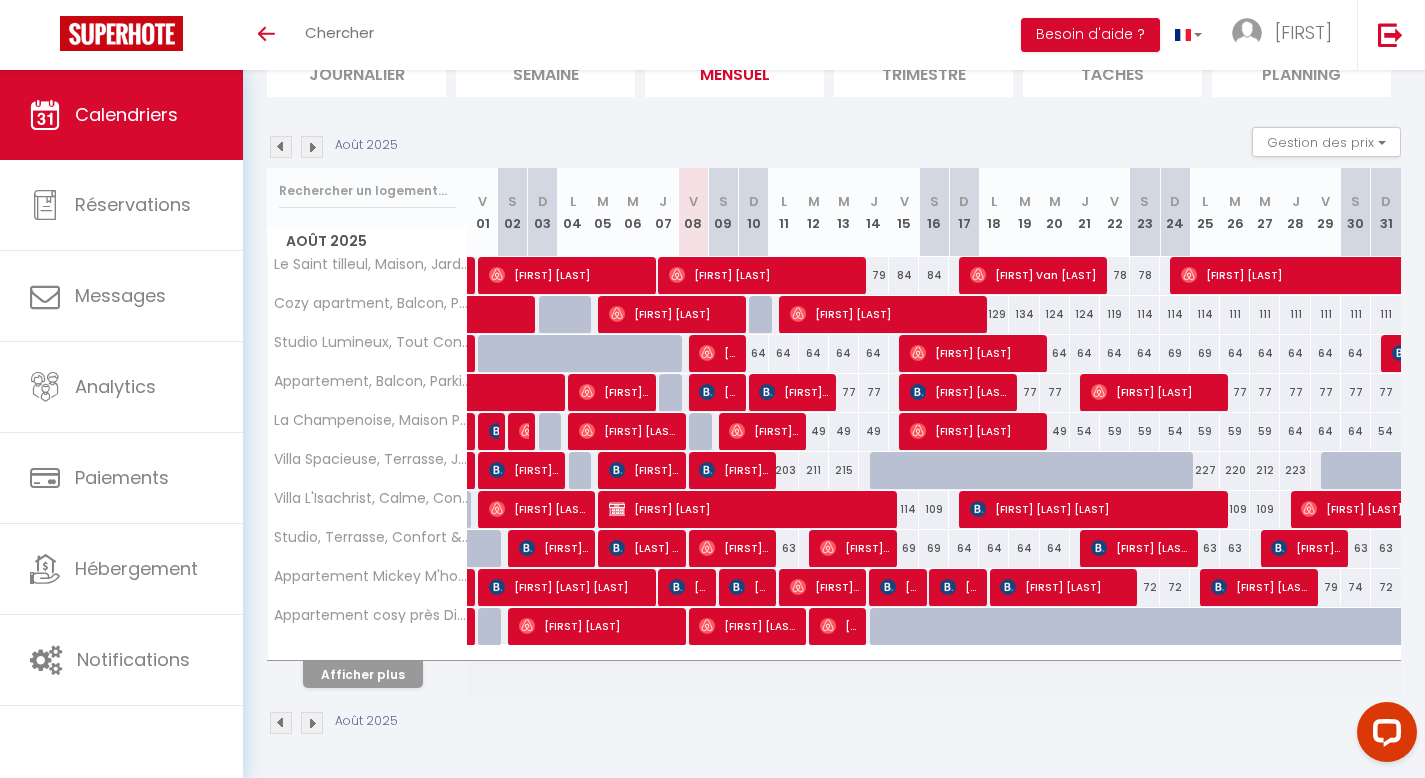 click at bounding box center (312, 147) 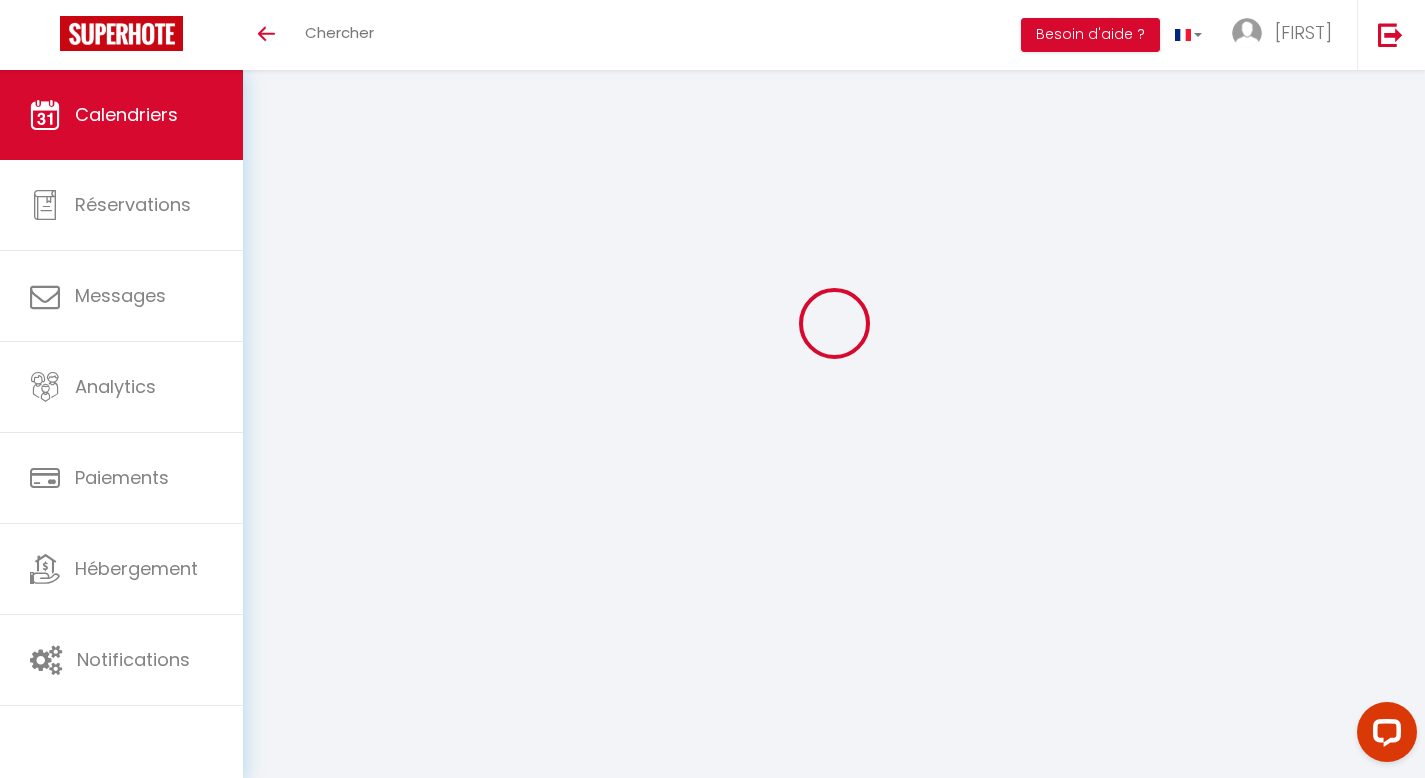 click on "Calendriers" at bounding box center (126, 114) 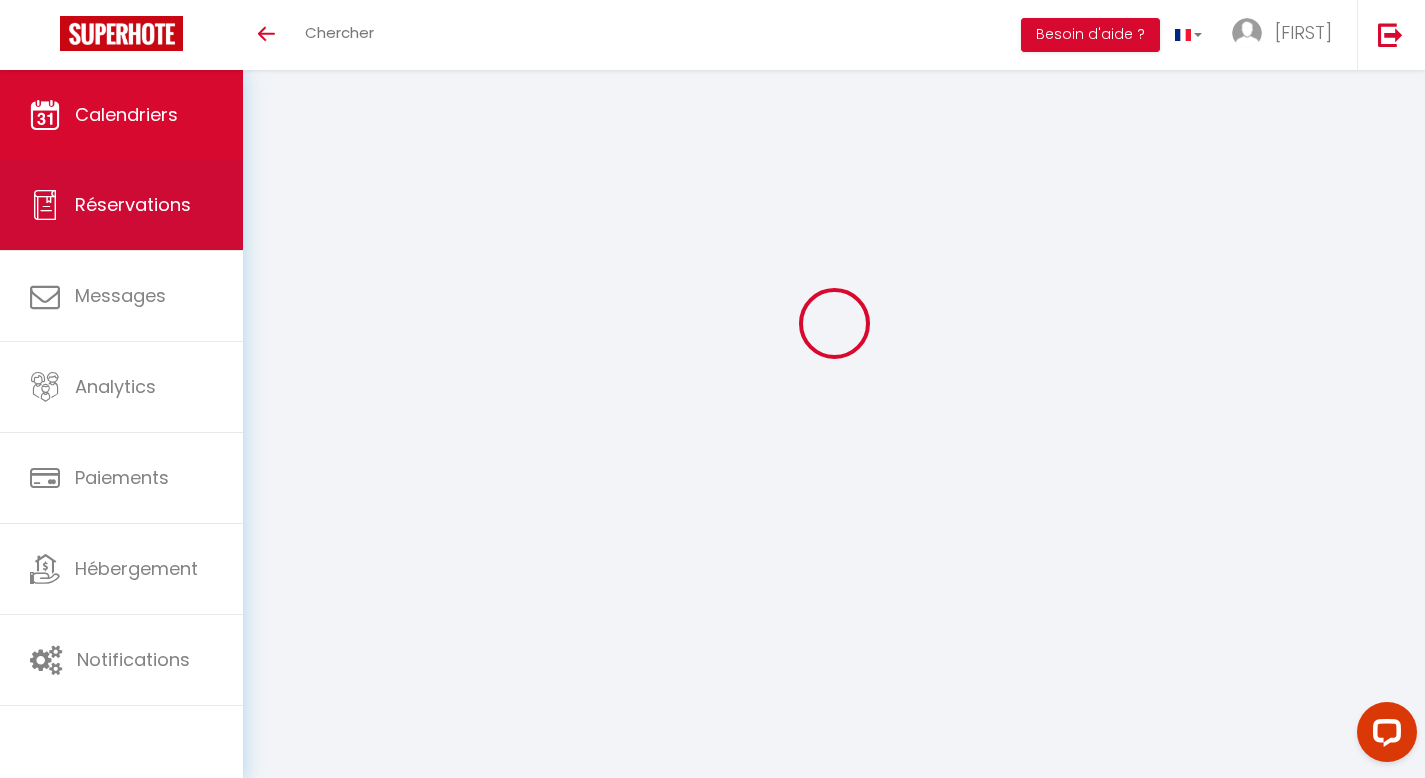 click on "Réservations" at bounding box center (121, 205) 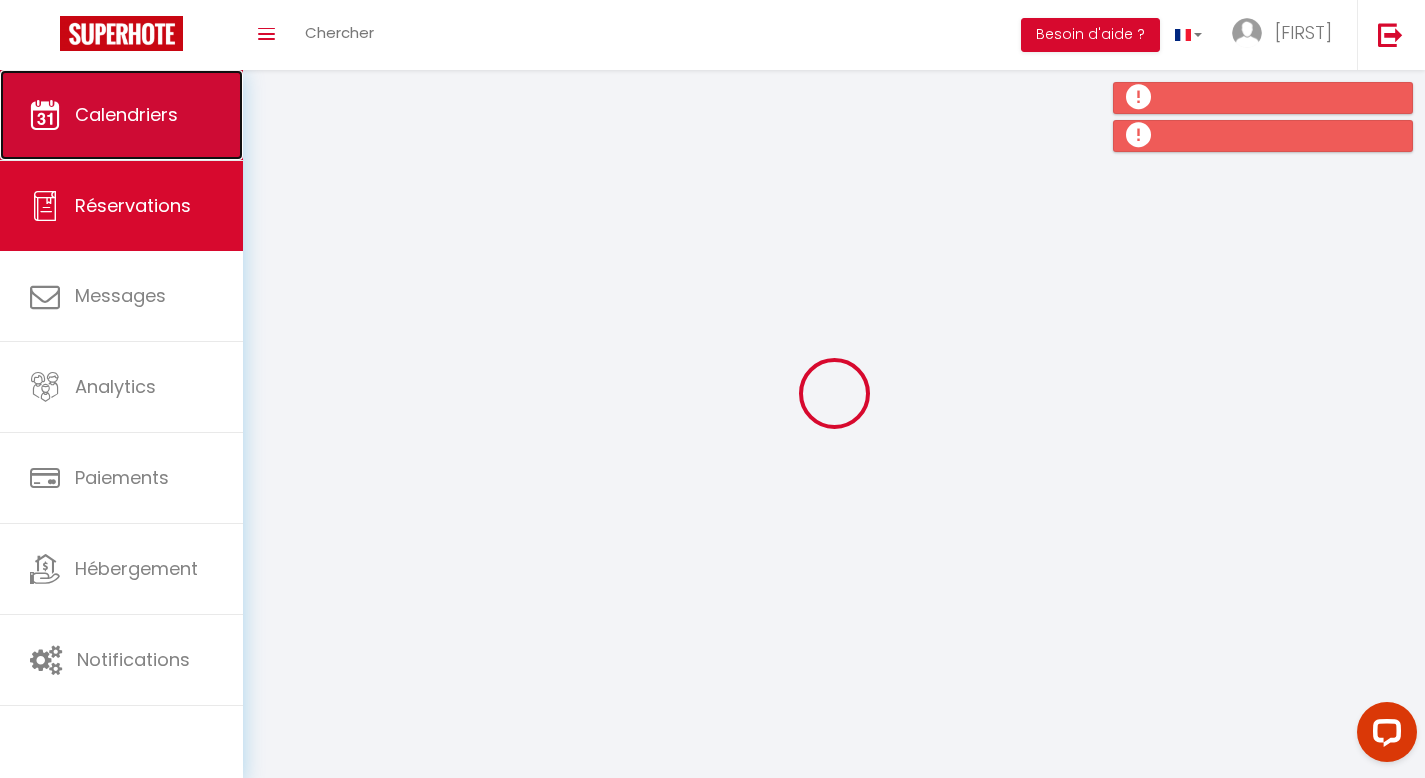 click on "Calendriers" at bounding box center [126, 114] 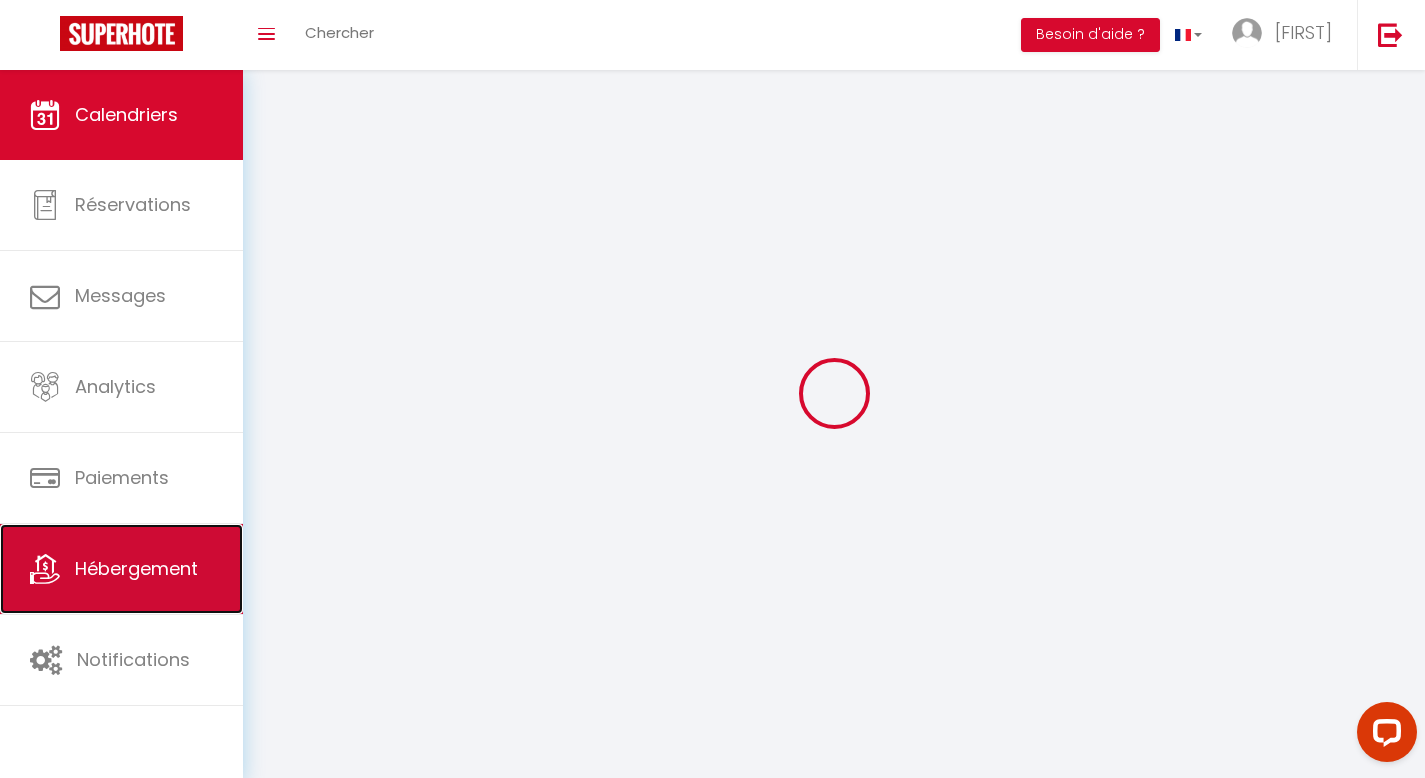 click on "Hébergement" at bounding box center [136, 568] 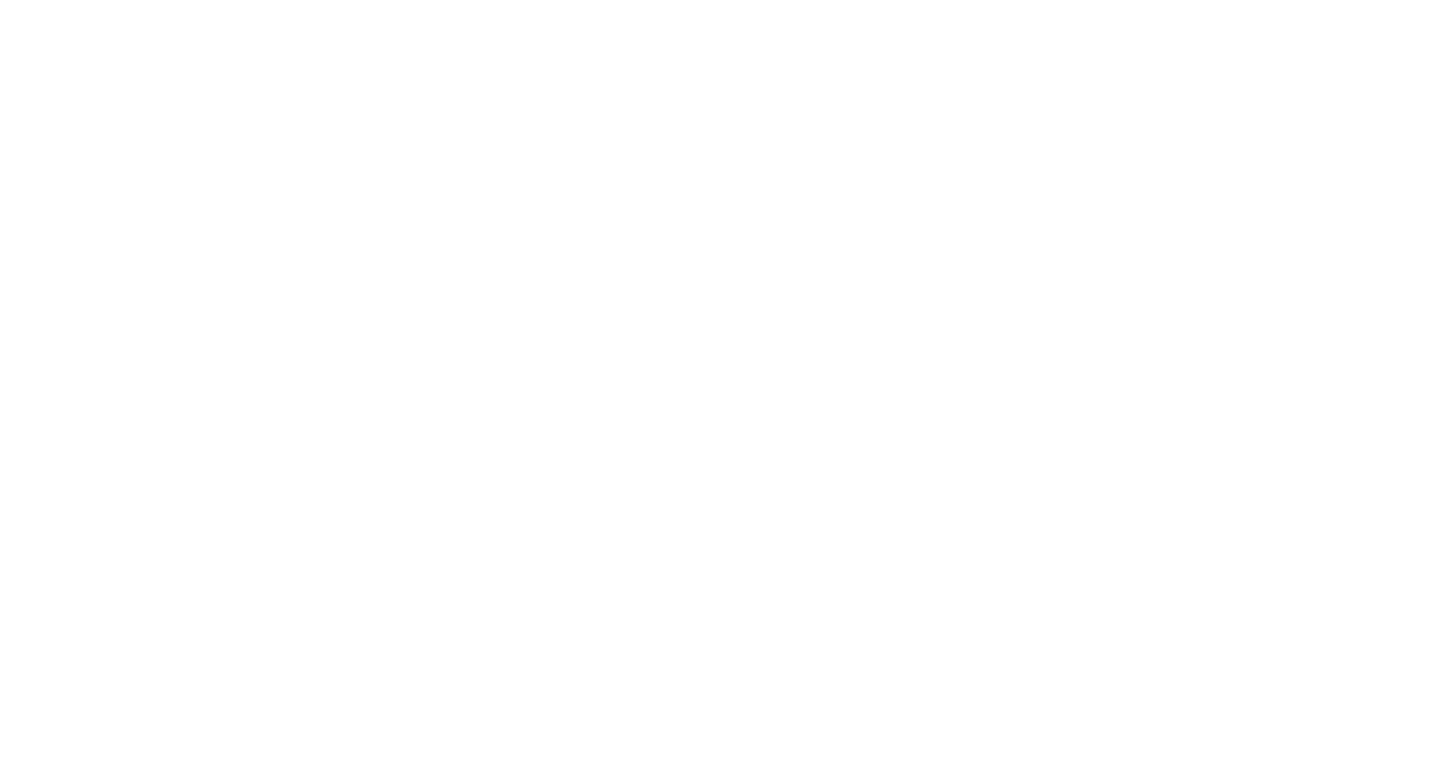 scroll, scrollTop: 0, scrollLeft: 0, axis: both 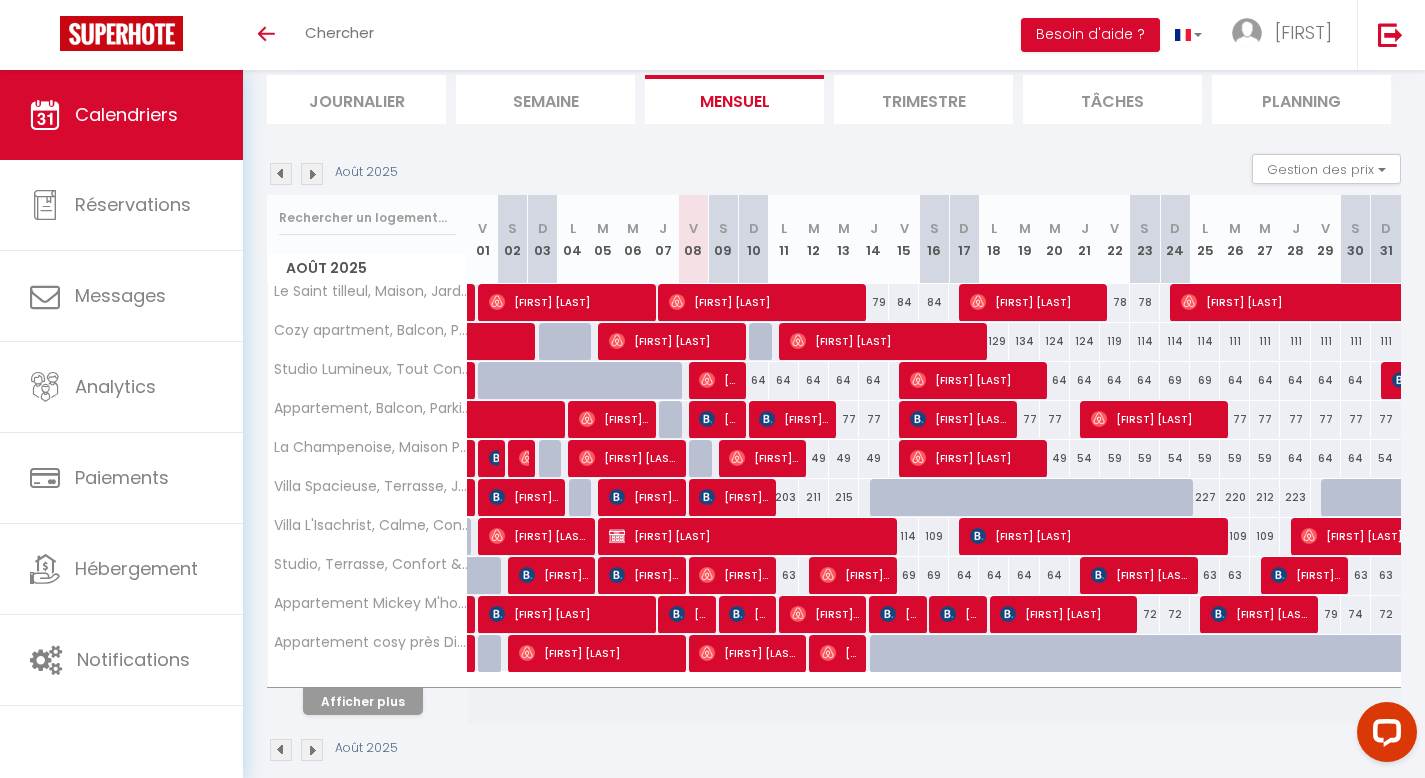 click at bounding box center (312, 174) 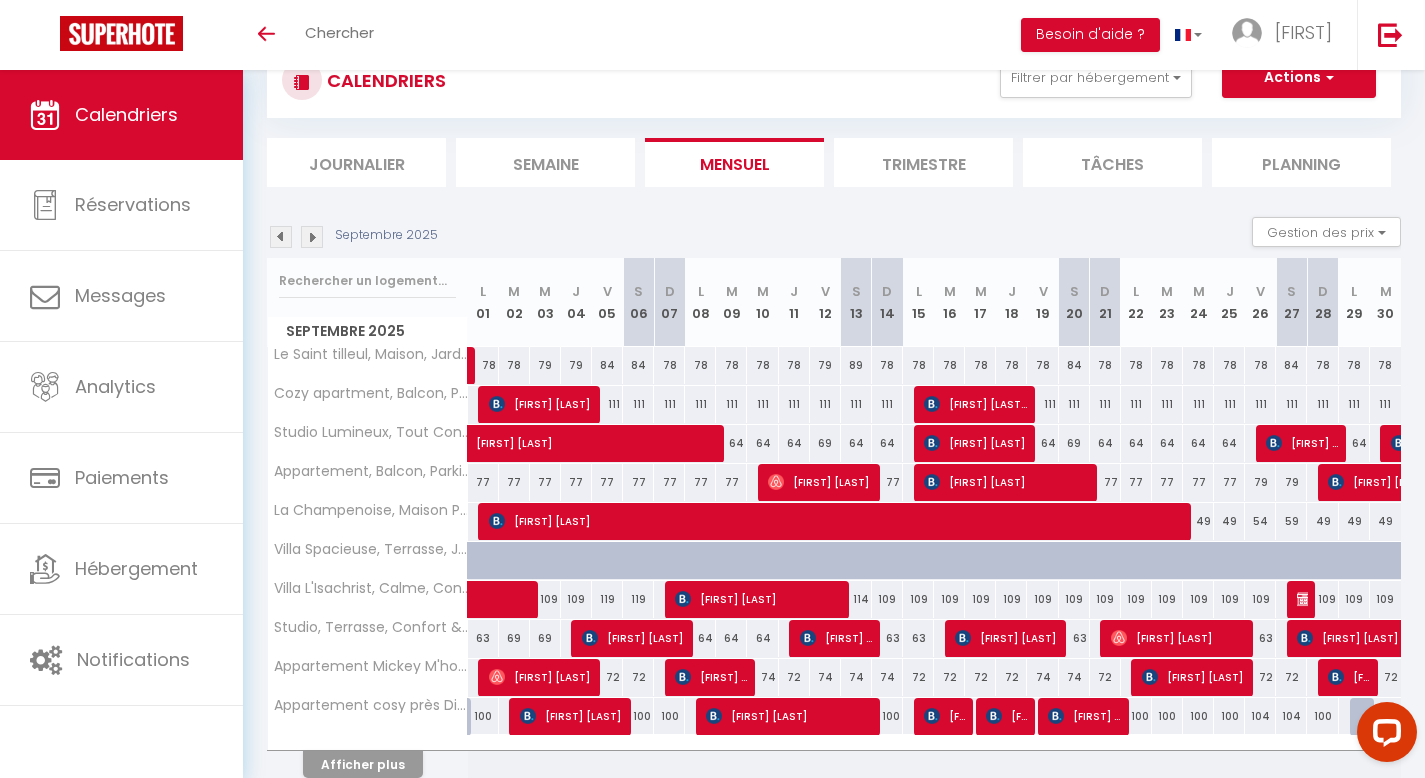 scroll, scrollTop: 133, scrollLeft: 0, axis: vertical 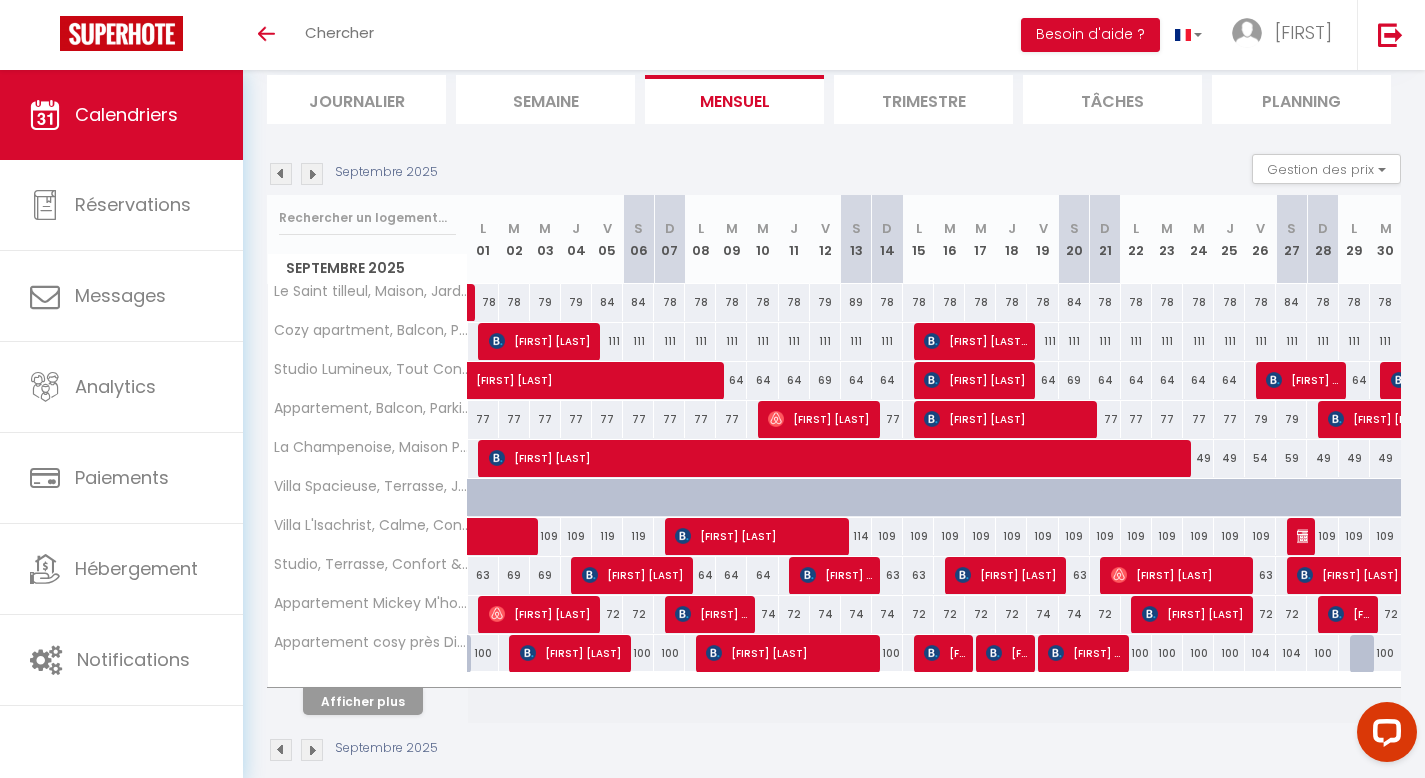 click at bounding box center (312, 174) 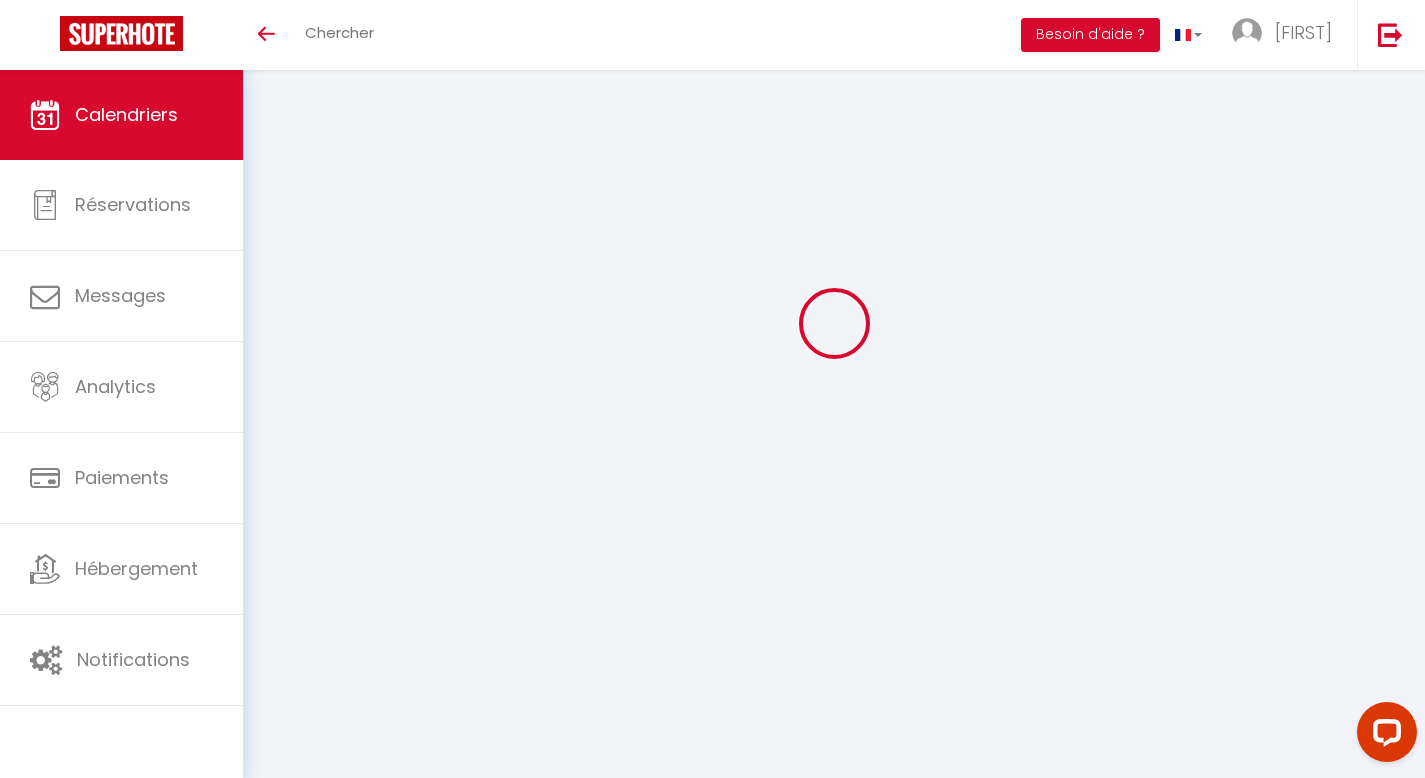 scroll, scrollTop: 133, scrollLeft: 0, axis: vertical 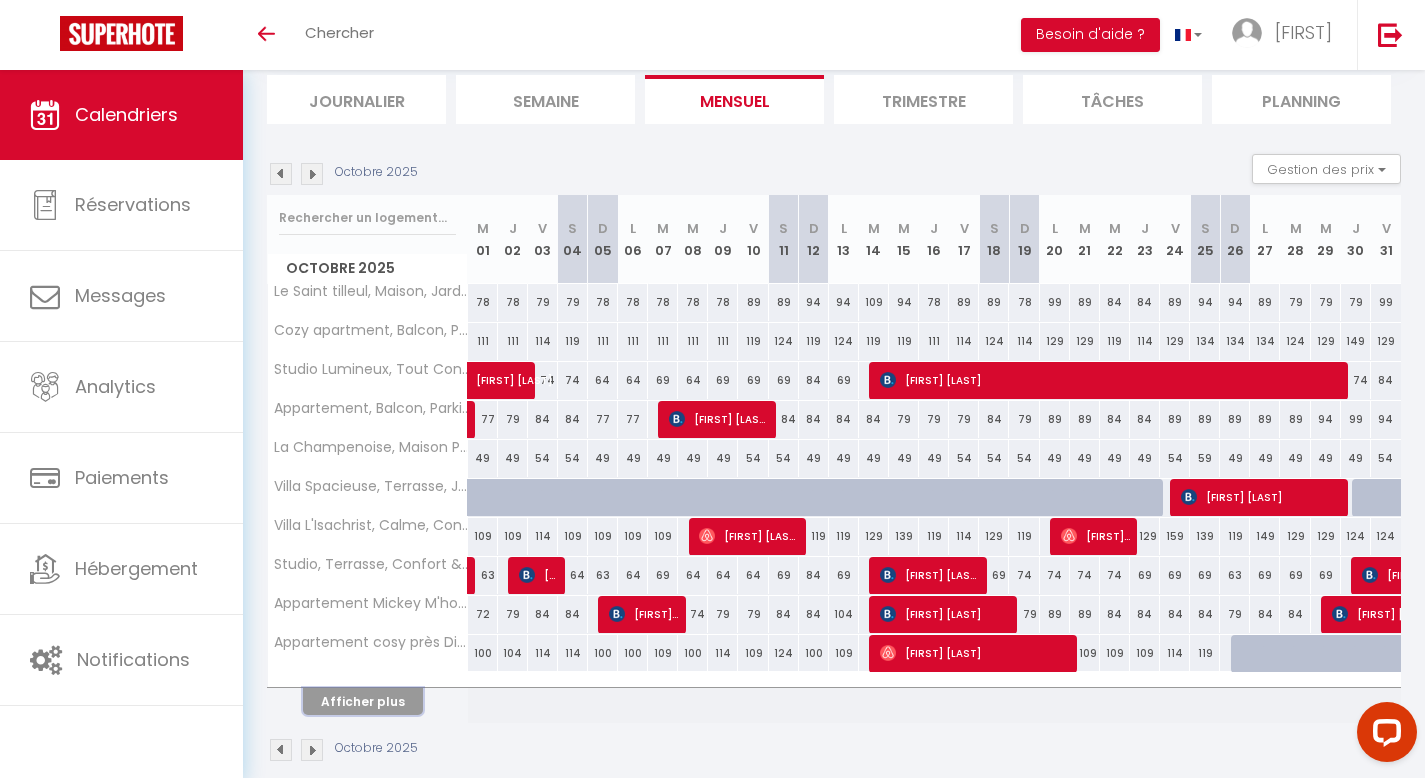 click on "Afficher plus" at bounding box center (363, 701) 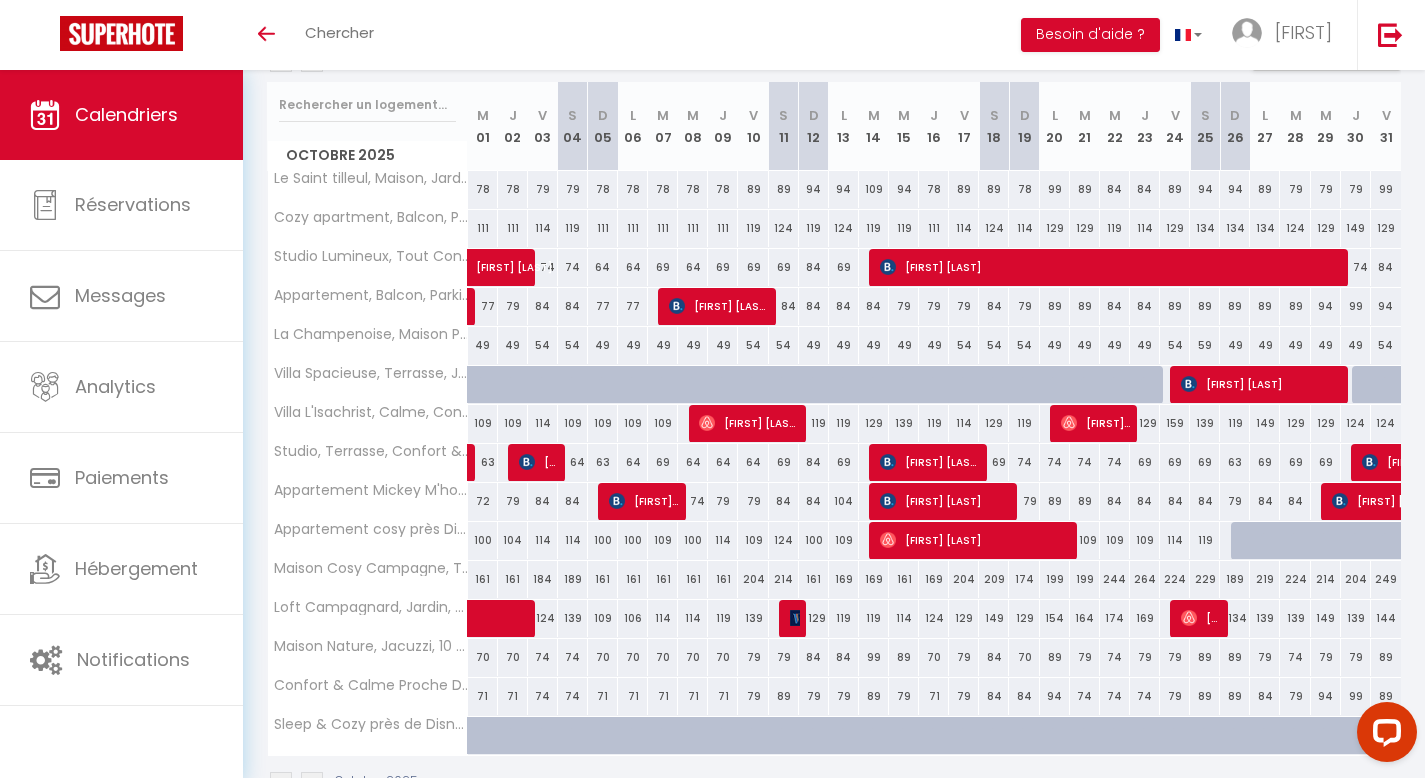 scroll, scrollTop: 252, scrollLeft: 0, axis: vertical 